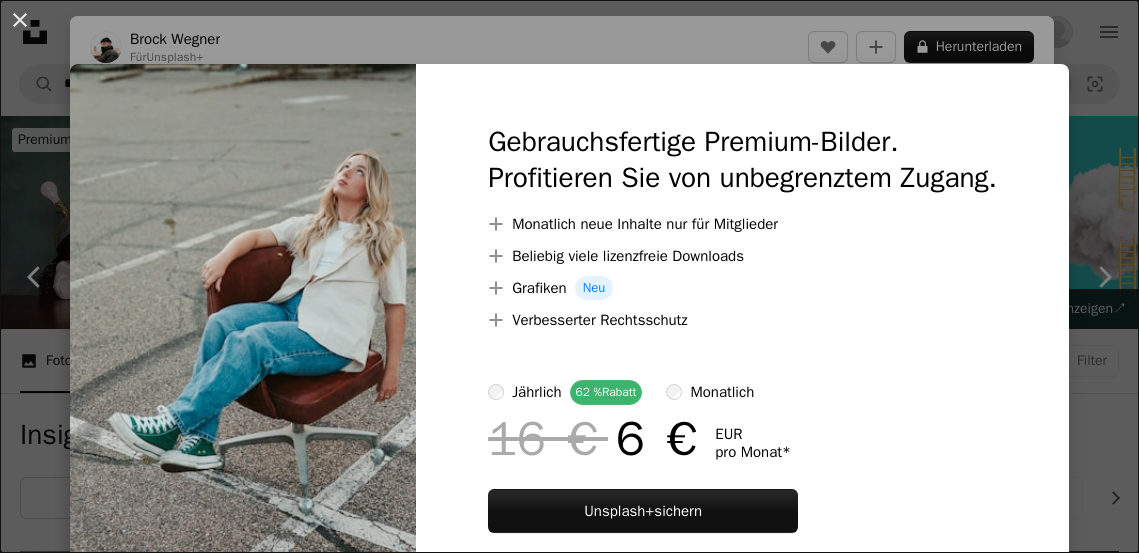 scroll, scrollTop: 21370, scrollLeft: 0, axis: vertical 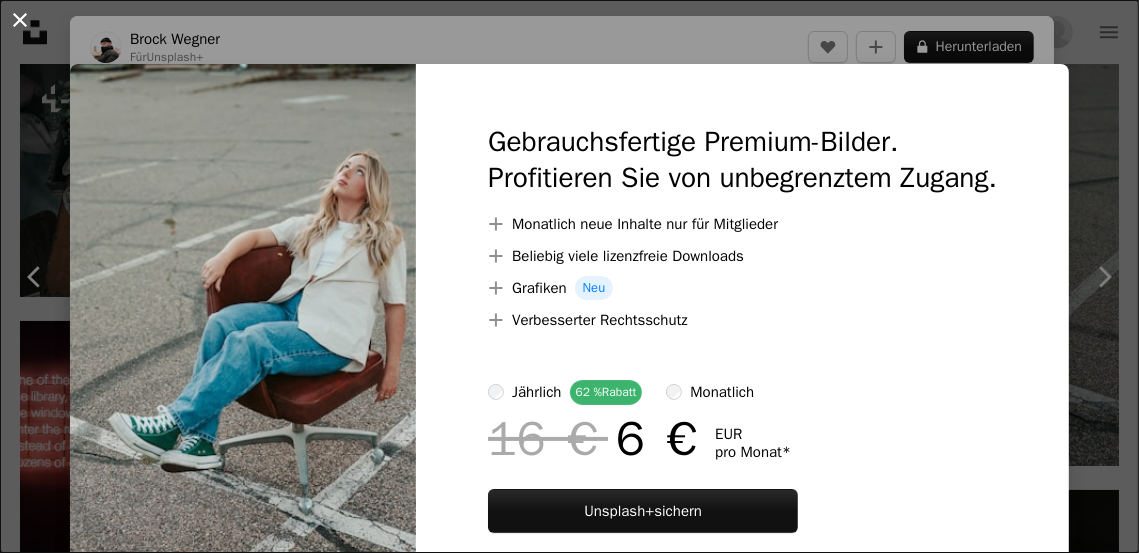 click on "An X shape" at bounding box center (20, 20) 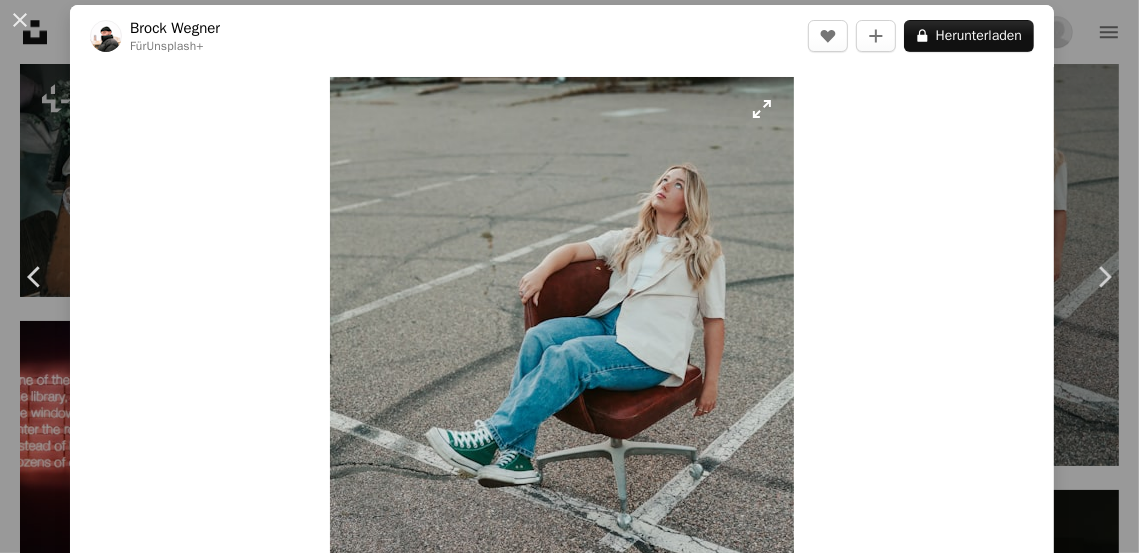 scroll, scrollTop: 6, scrollLeft: 0, axis: vertical 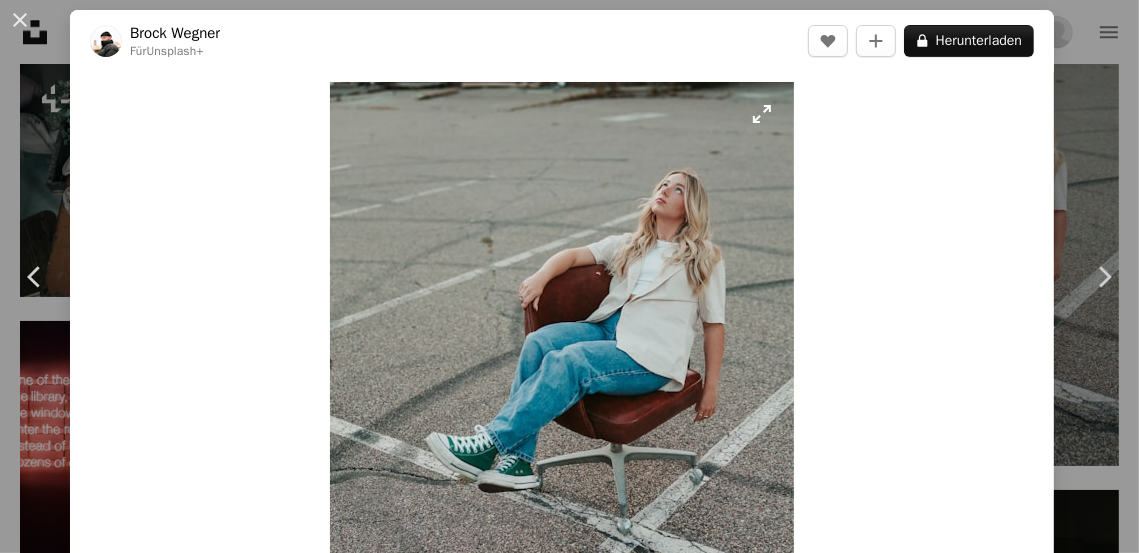 click at bounding box center [562, 372] 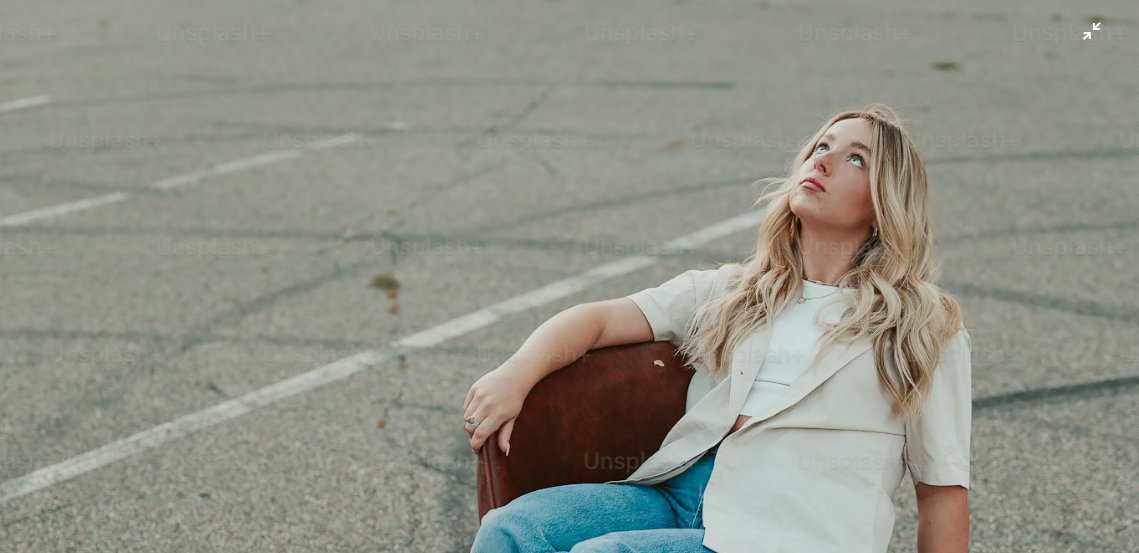 scroll, scrollTop: 115, scrollLeft: 0, axis: vertical 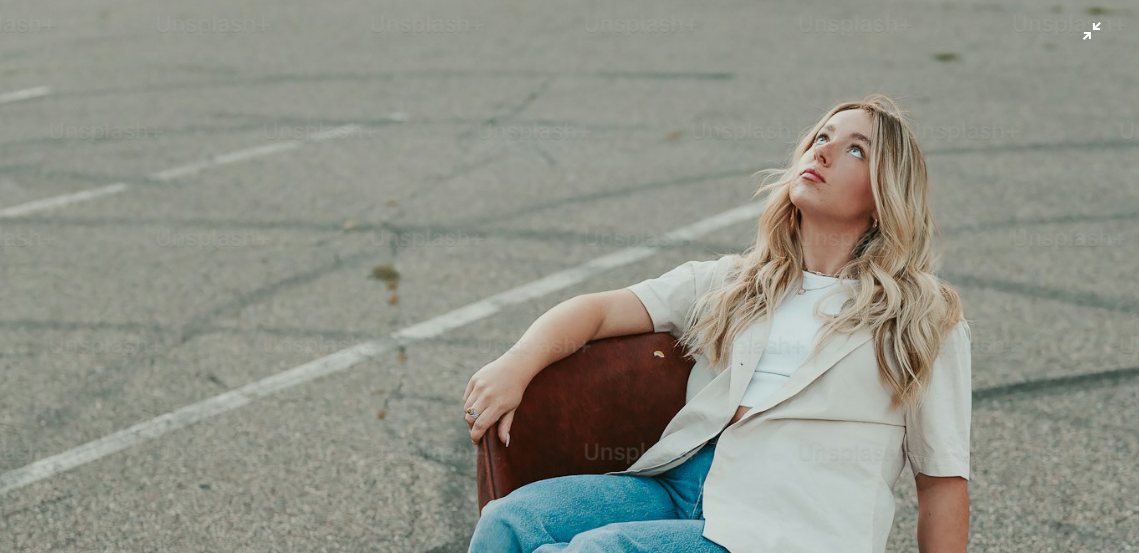 click at bounding box center (569, 597) 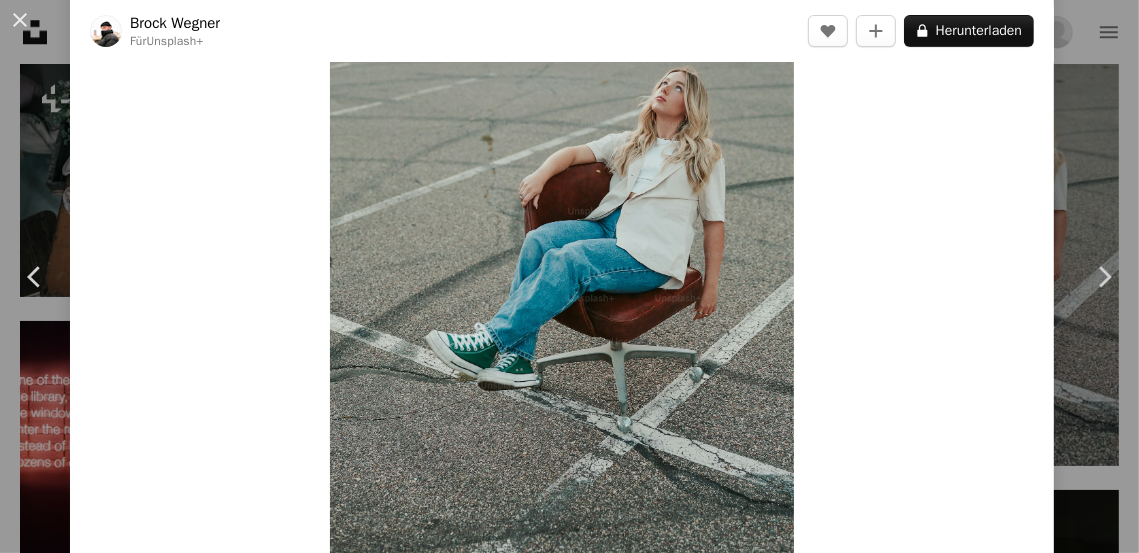 scroll, scrollTop: 106, scrollLeft: 0, axis: vertical 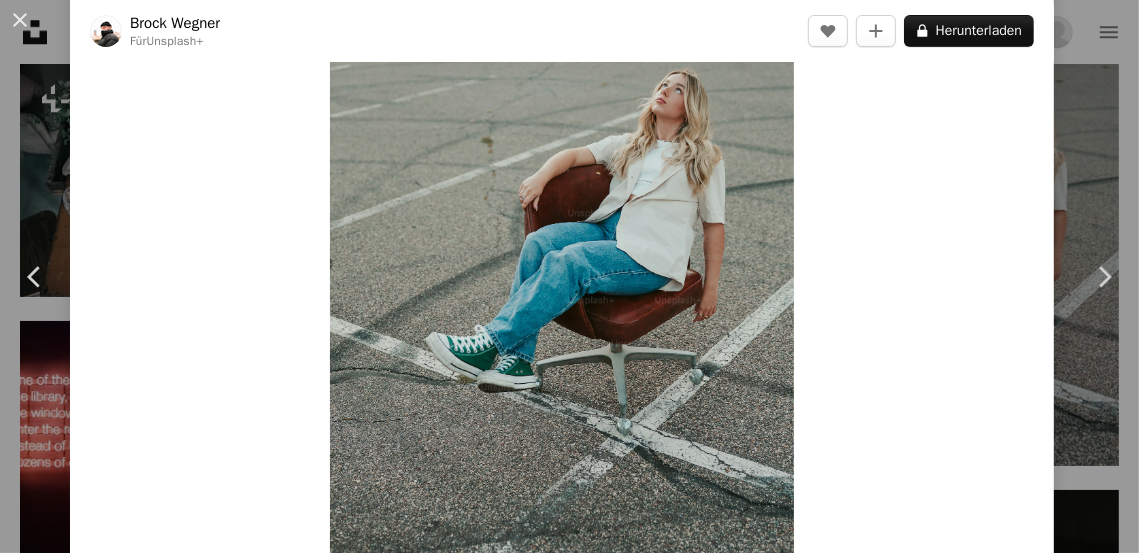 click on "Zoom in" at bounding box center [562, 272] 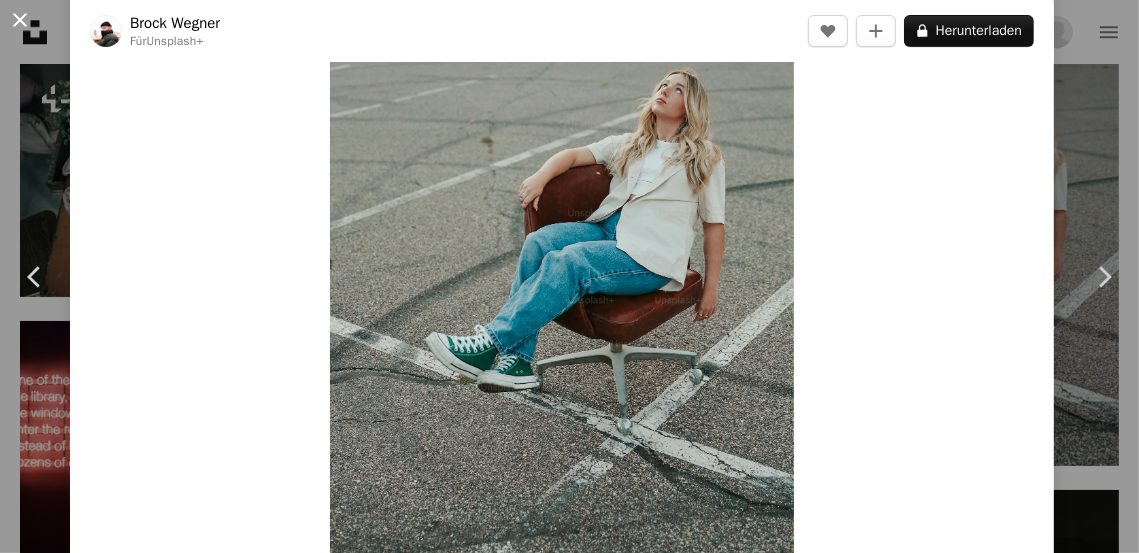 click on "An X shape" at bounding box center [20, 20] 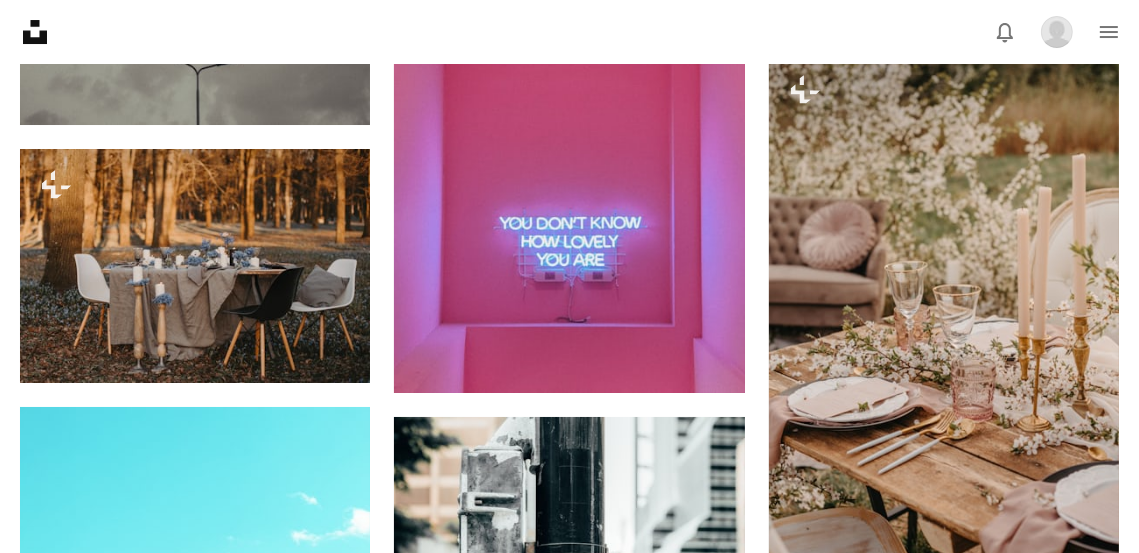 scroll, scrollTop: 28269, scrollLeft: 0, axis: vertical 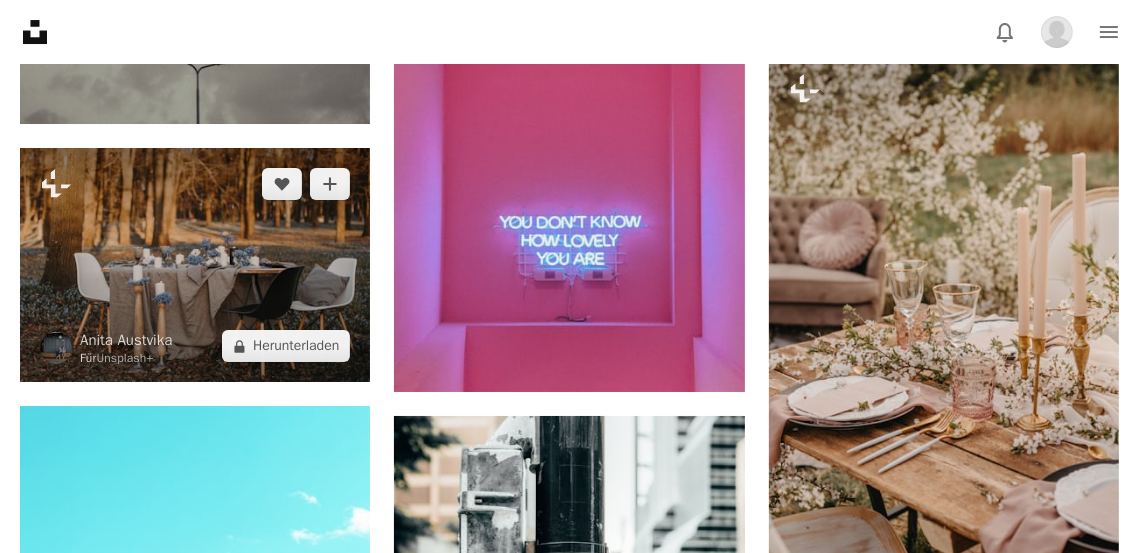 click at bounding box center [195, 265] 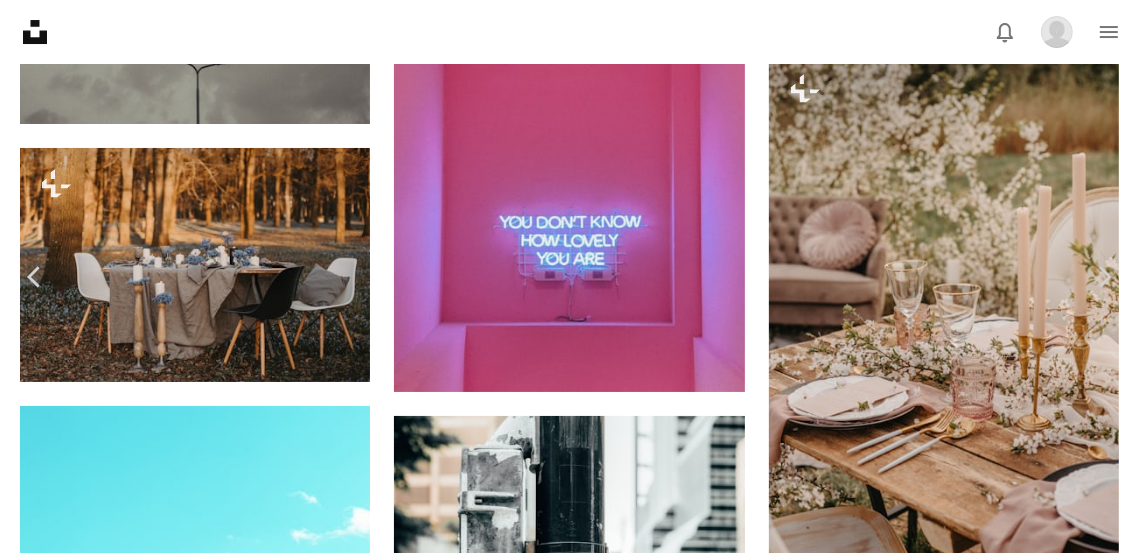 click on "A lock Herunterladen" at bounding box center (969, 3336) 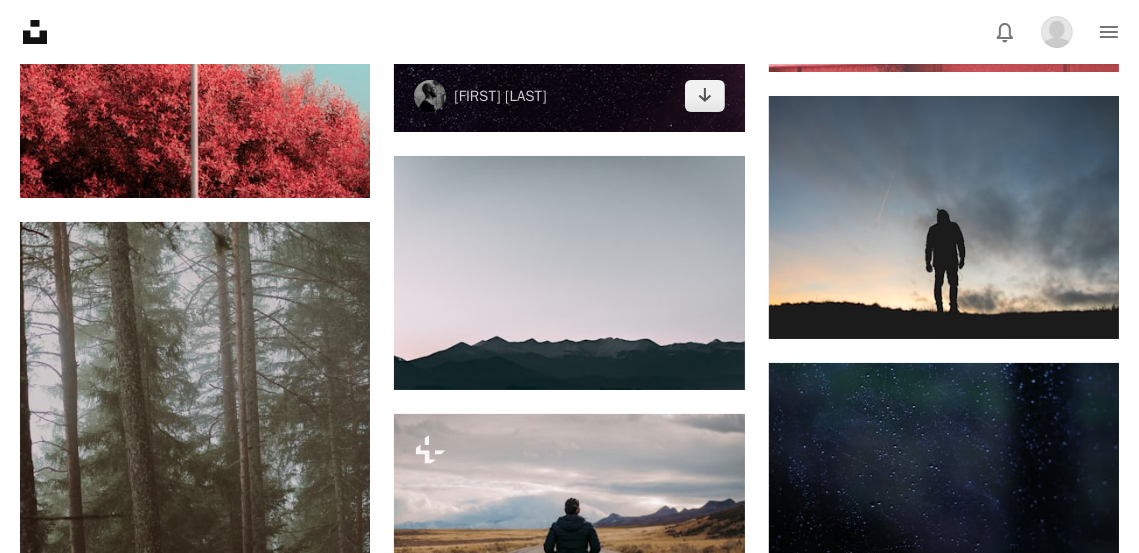 scroll, scrollTop: 34225, scrollLeft: 0, axis: vertical 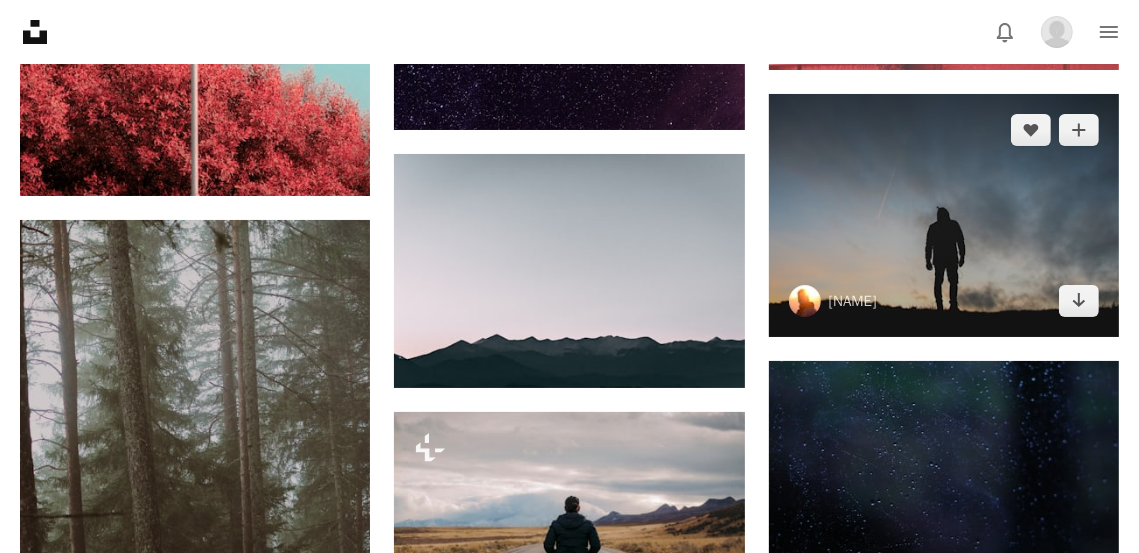 click at bounding box center (944, 215) 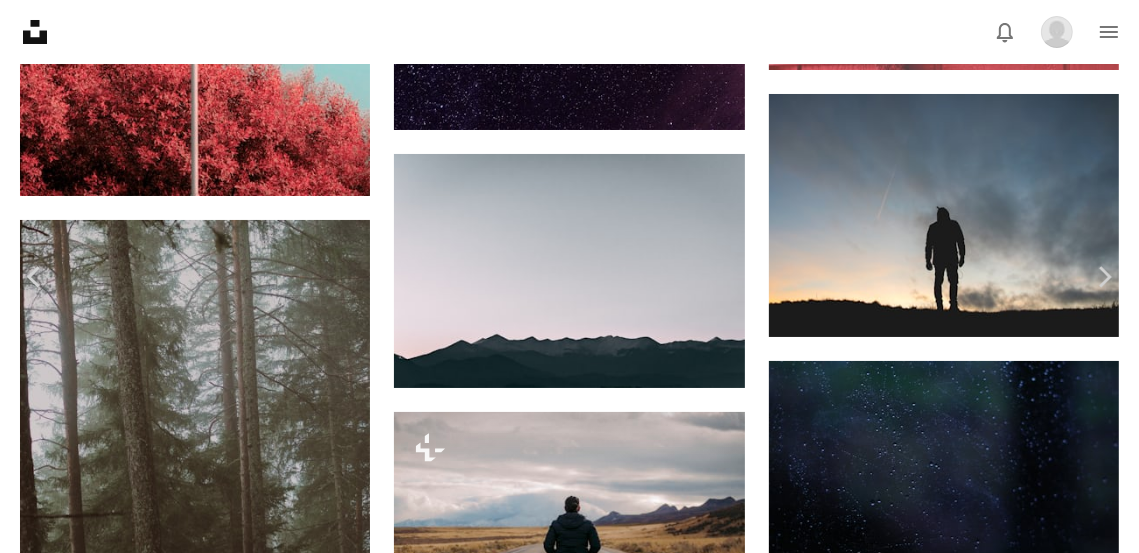 click on "Chevron down" 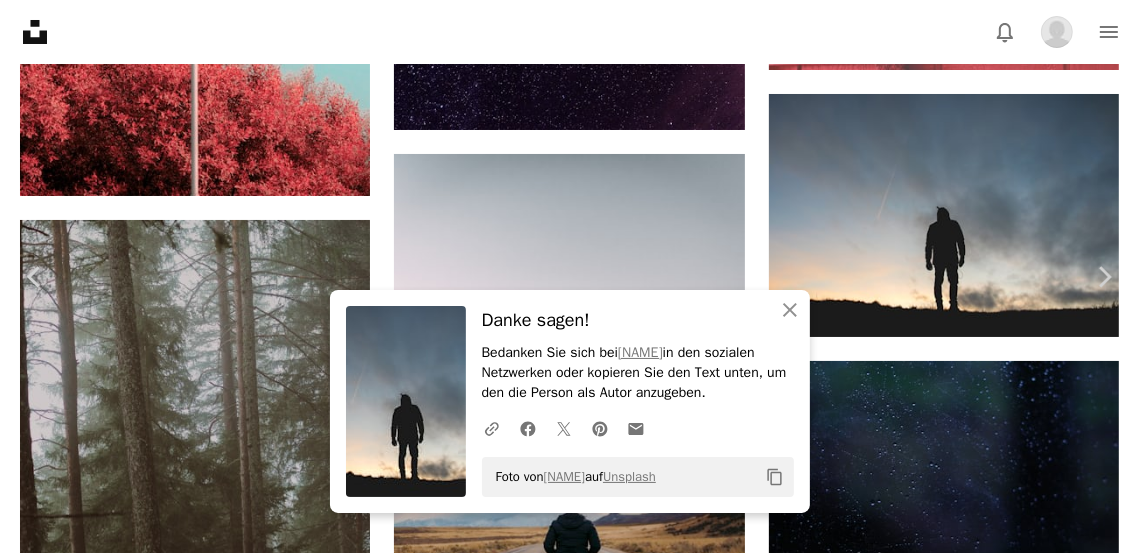 click on "An X shape" at bounding box center (20, 20) 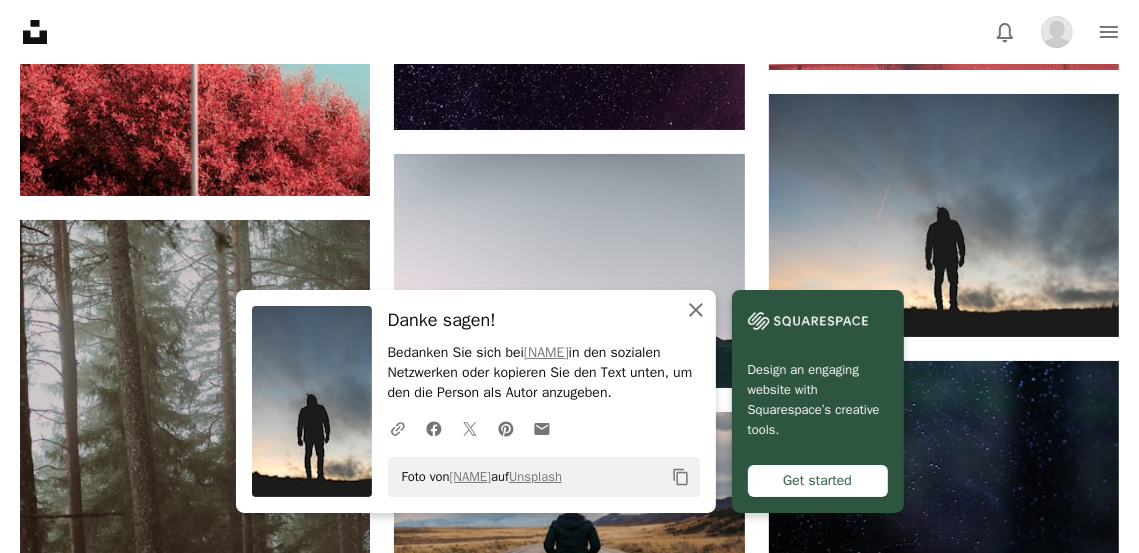 click 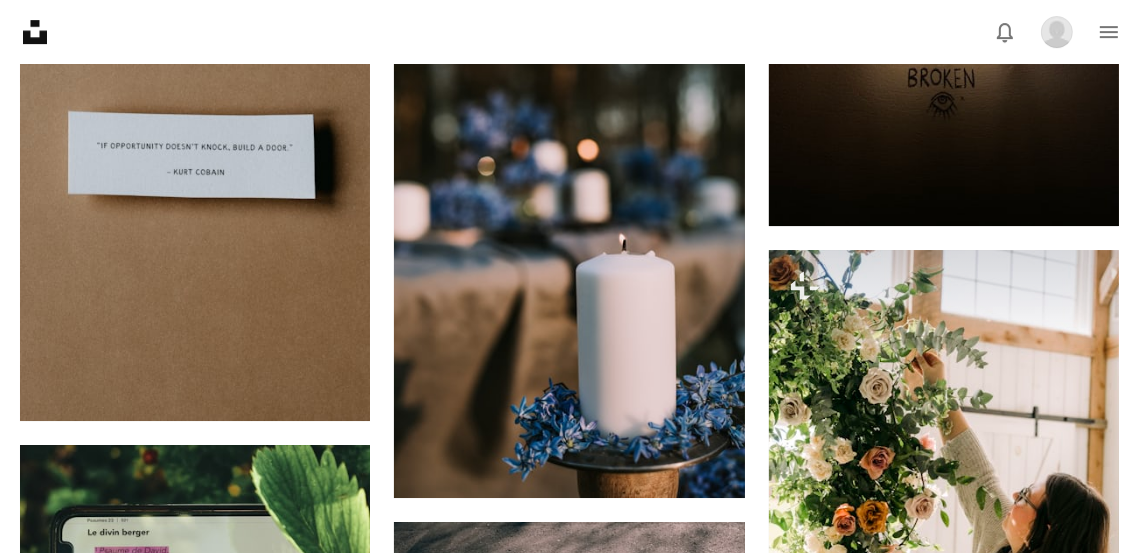 scroll, scrollTop: 44890, scrollLeft: 0, axis: vertical 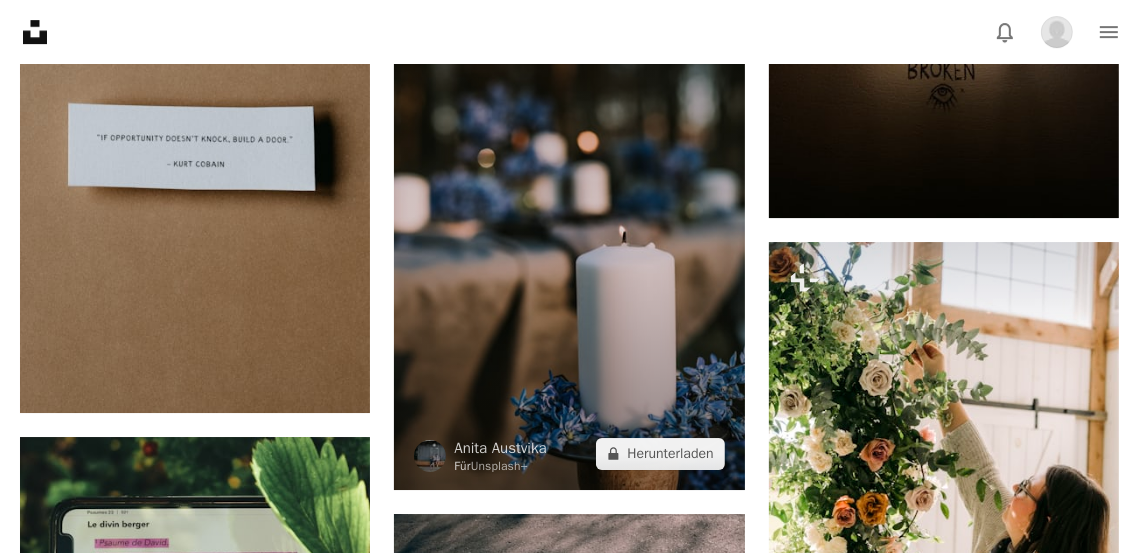 click at bounding box center (569, 227) 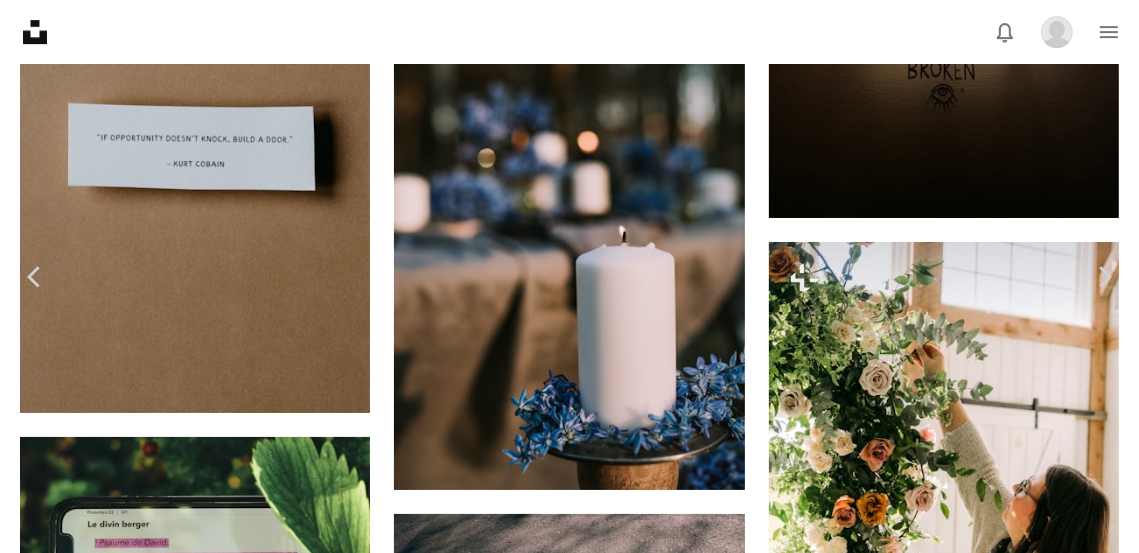 scroll, scrollTop: 132, scrollLeft: 0, axis: vertical 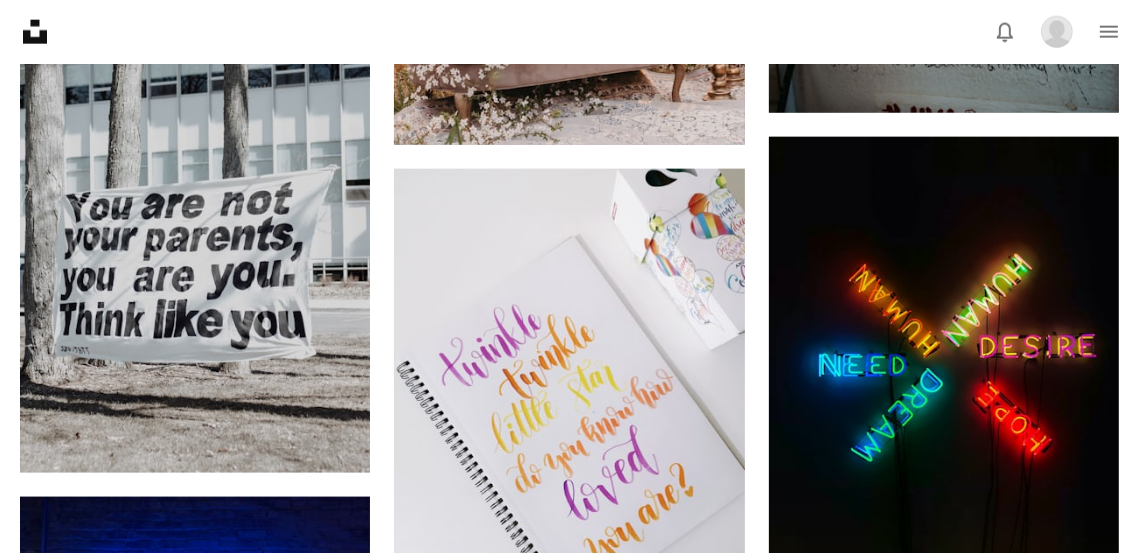 click on "Unsplash logo Unsplash-Startseite" 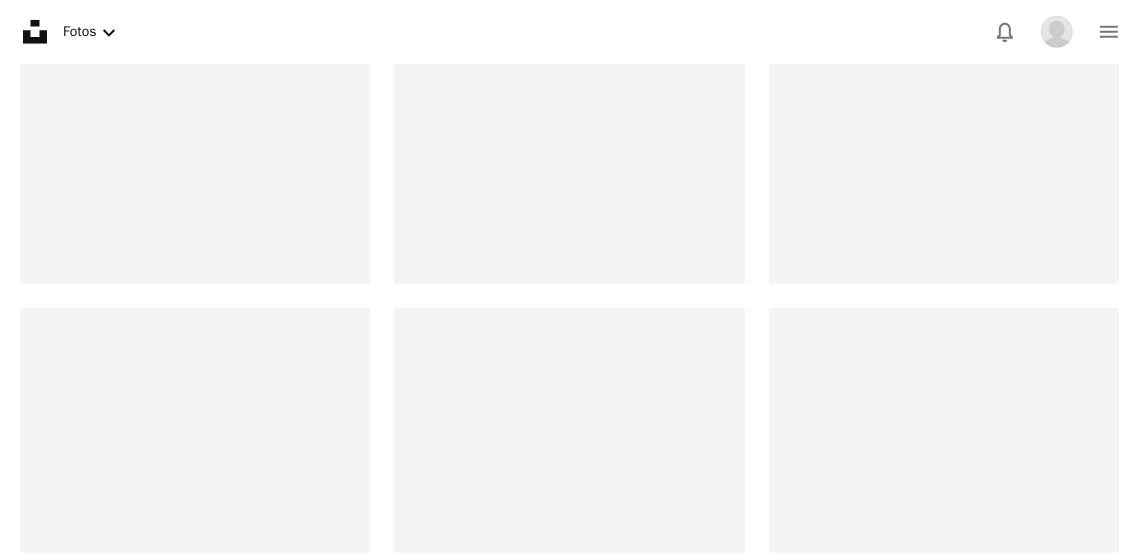 scroll, scrollTop: 0, scrollLeft: 0, axis: both 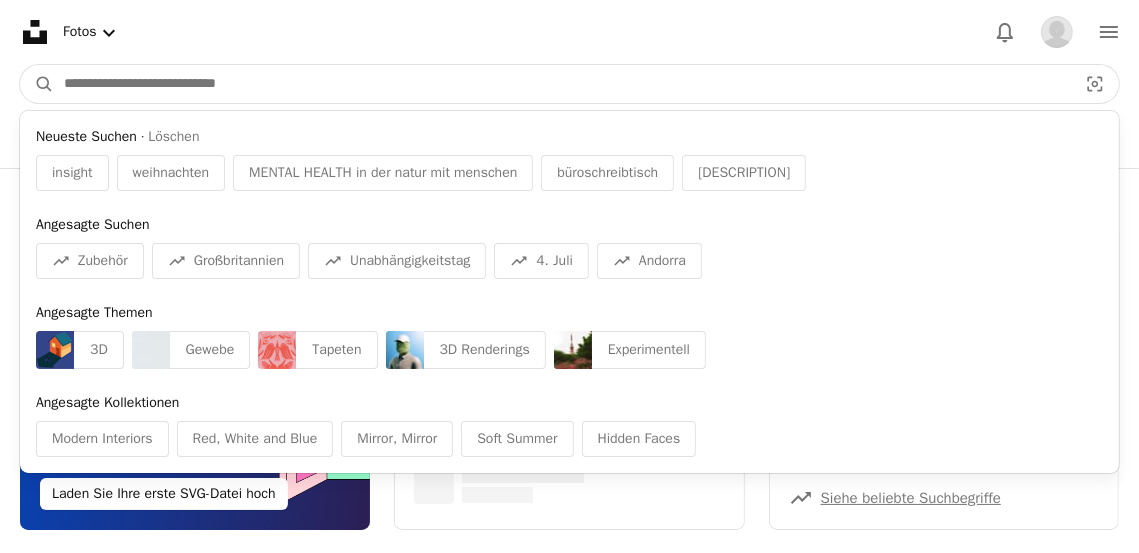 click at bounding box center (562, 84) 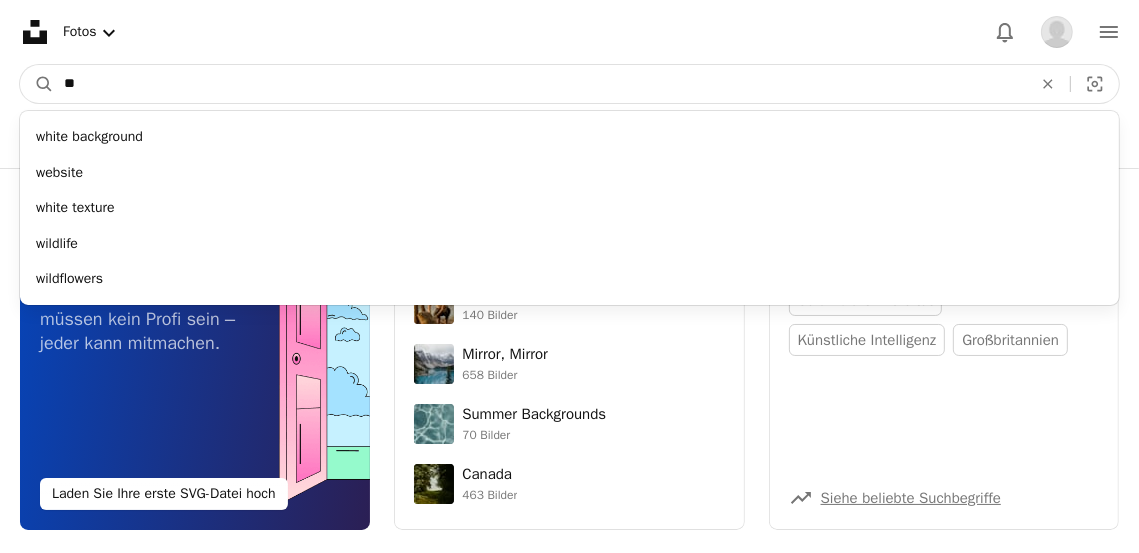 type on "*" 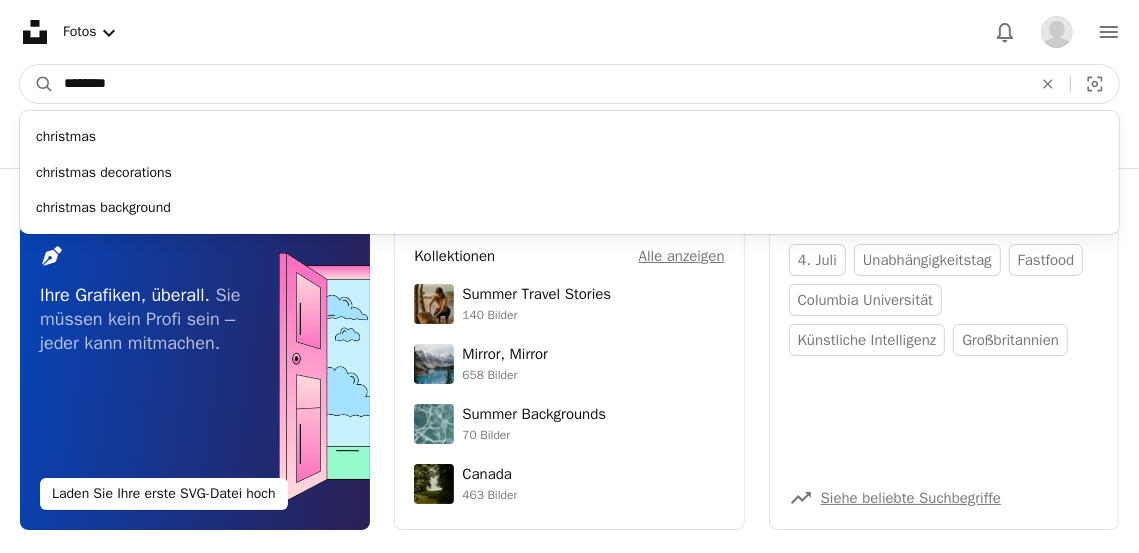 type on "*********" 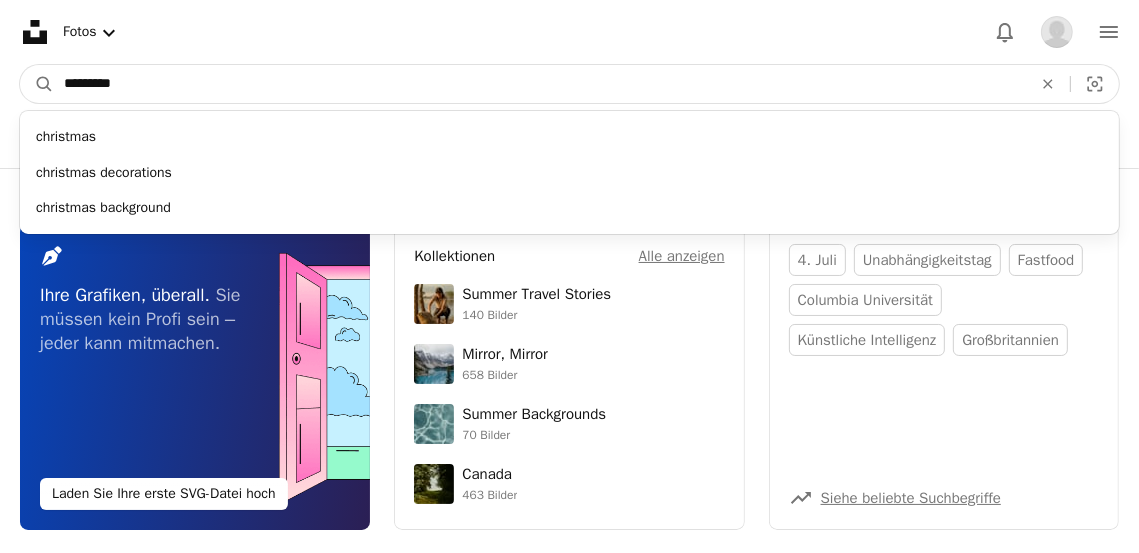 click on "A magnifying glass" at bounding box center [37, 84] 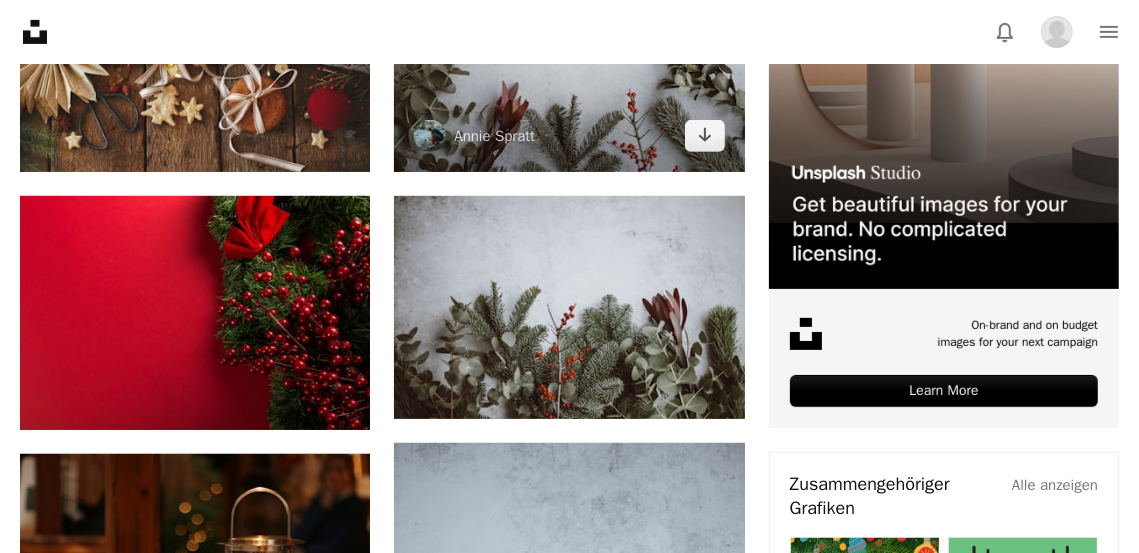 scroll, scrollTop: 649, scrollLeft: 0, axis: vertical 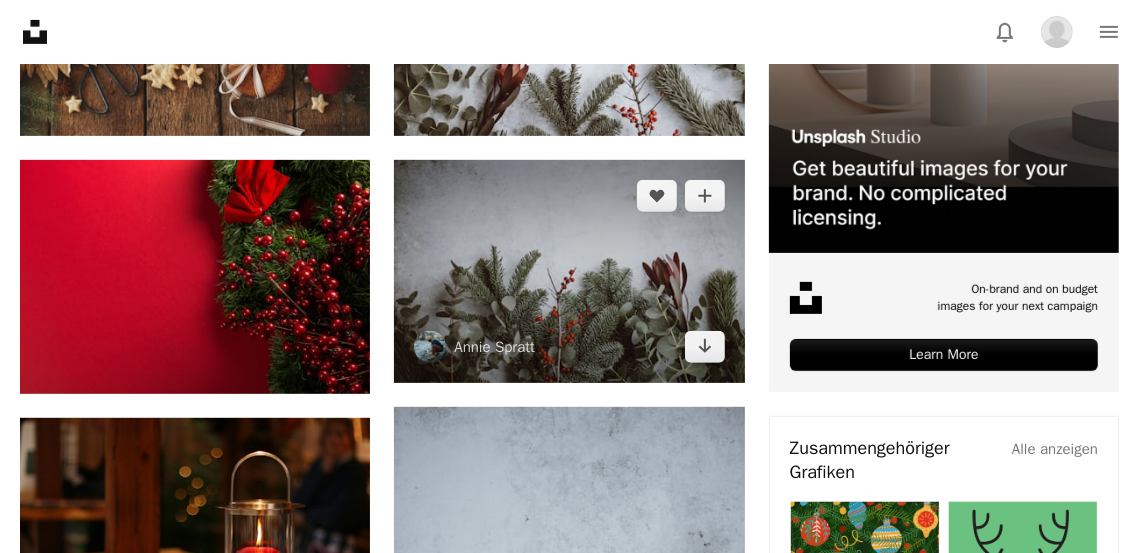 click at bounding box center (569, 271) 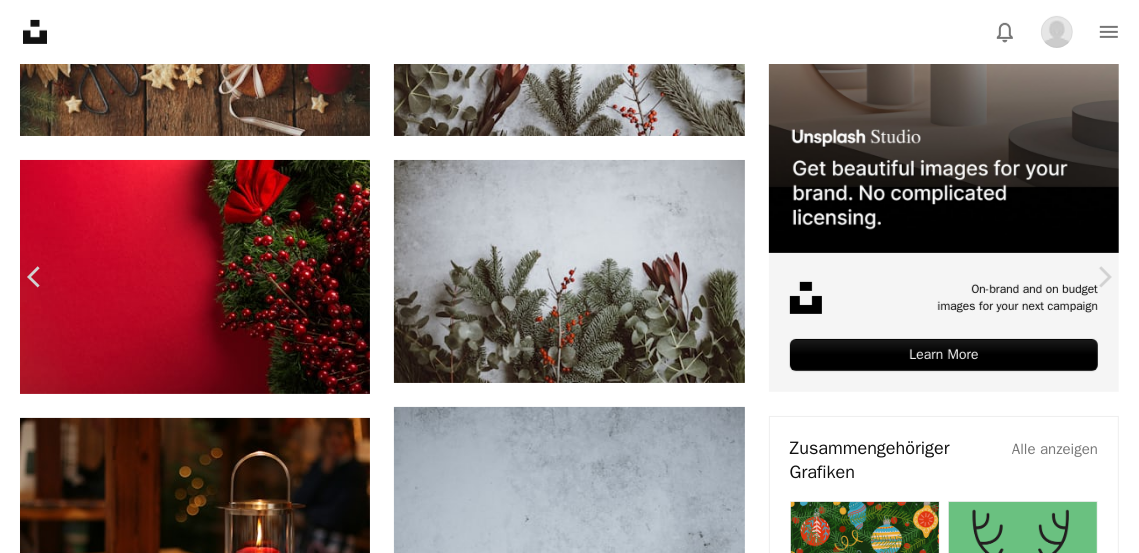click on "Chevron down" 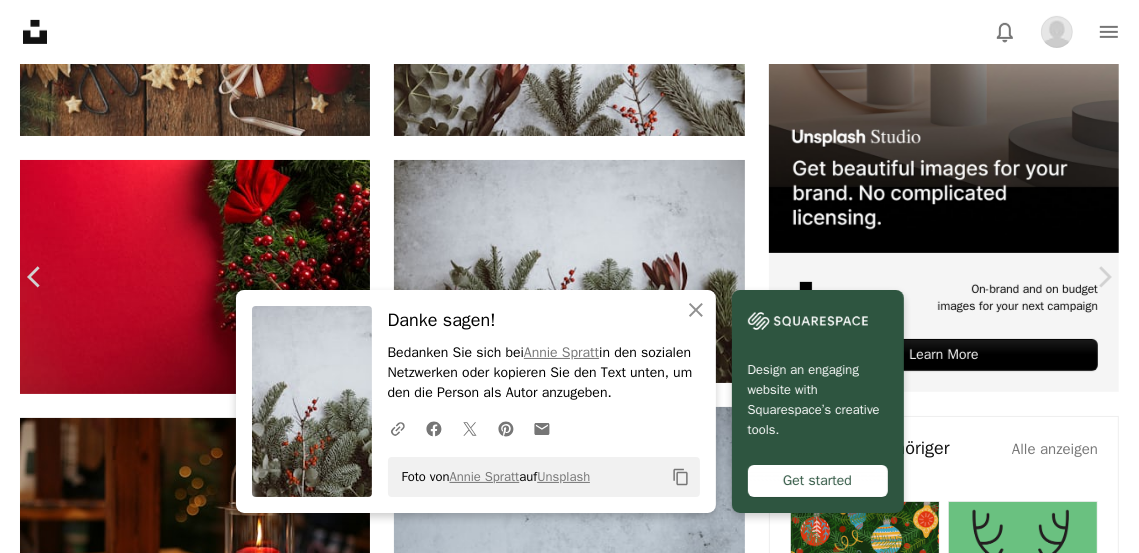 click on "An X shape" at bounding box center [20, 20] 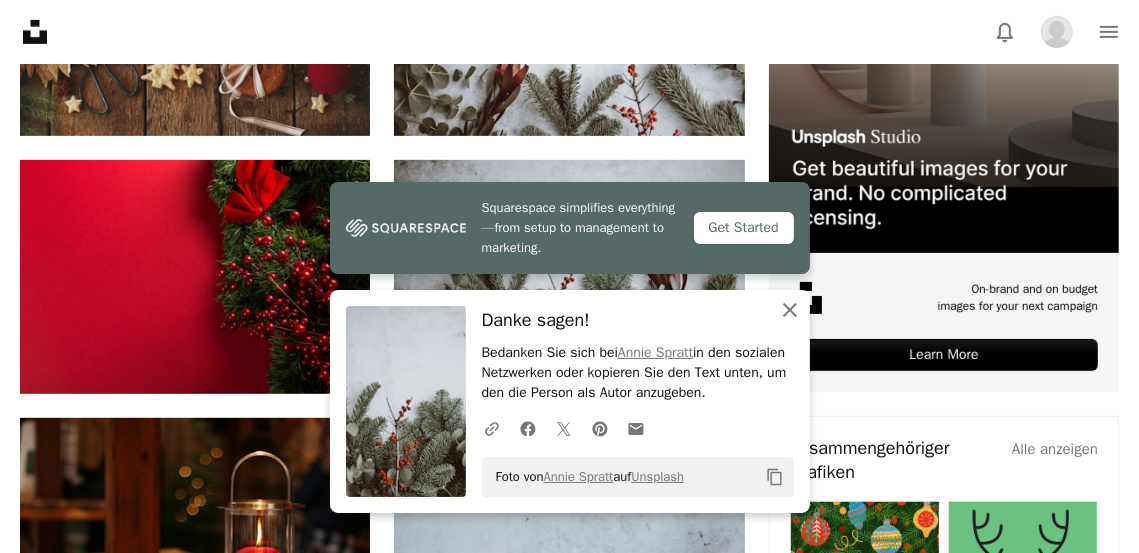 click 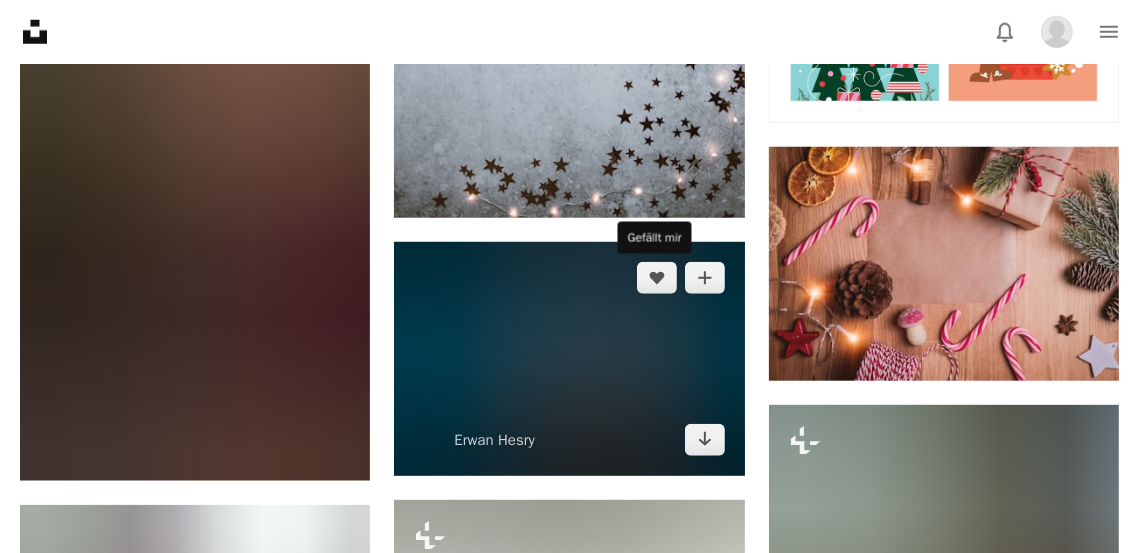 scroll, scrollTop: 1380, scrollLeft: 0, axis: vertical 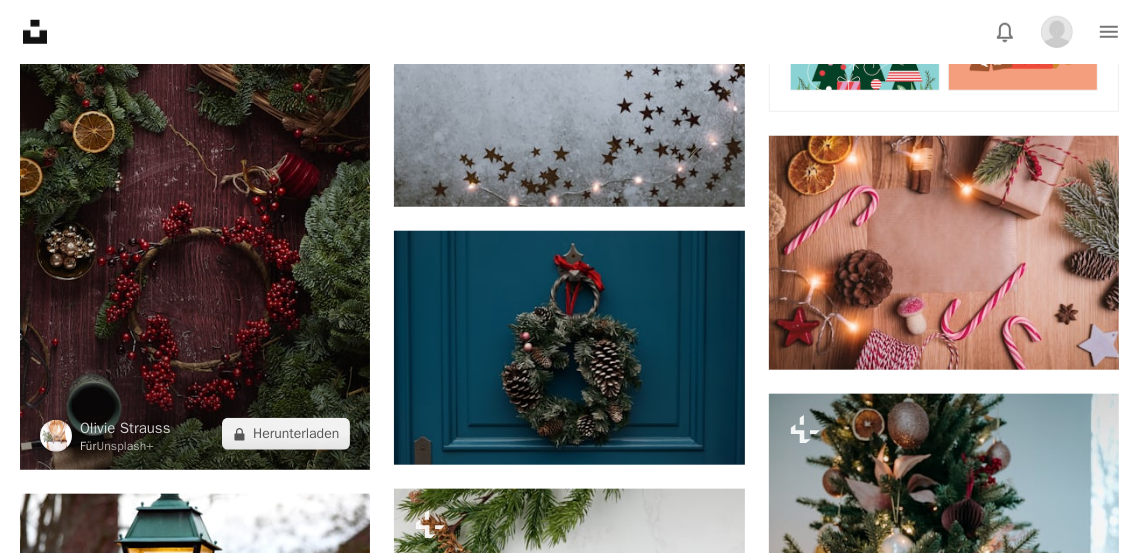 click at bounding box center [195, 208] 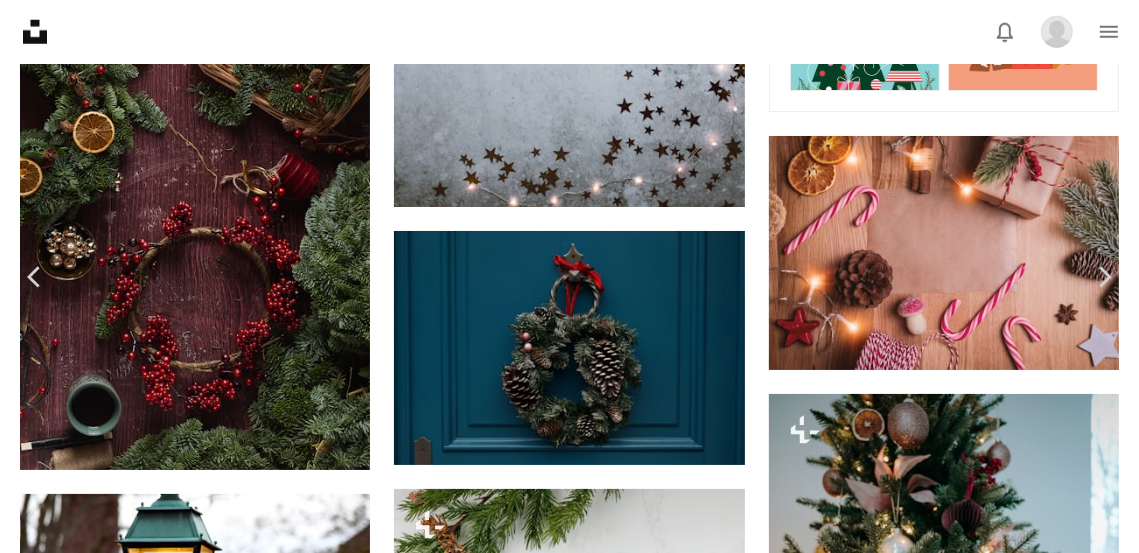 click on "A lock Herunterladen" at bounding box center [969, 3156] 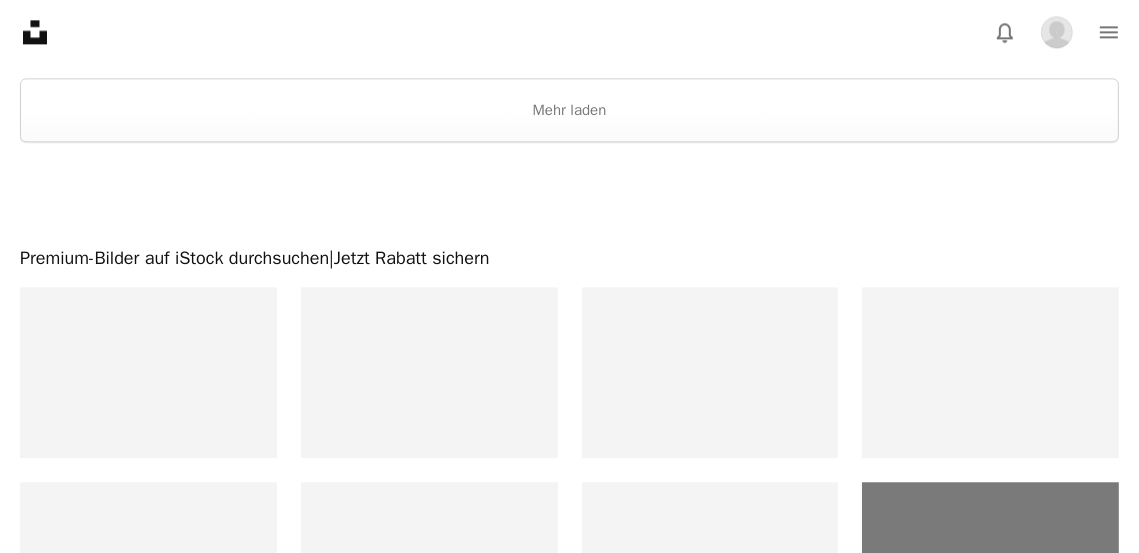 scroll, scrollTop: 3610, scrollLeft: 0, axis: vertical 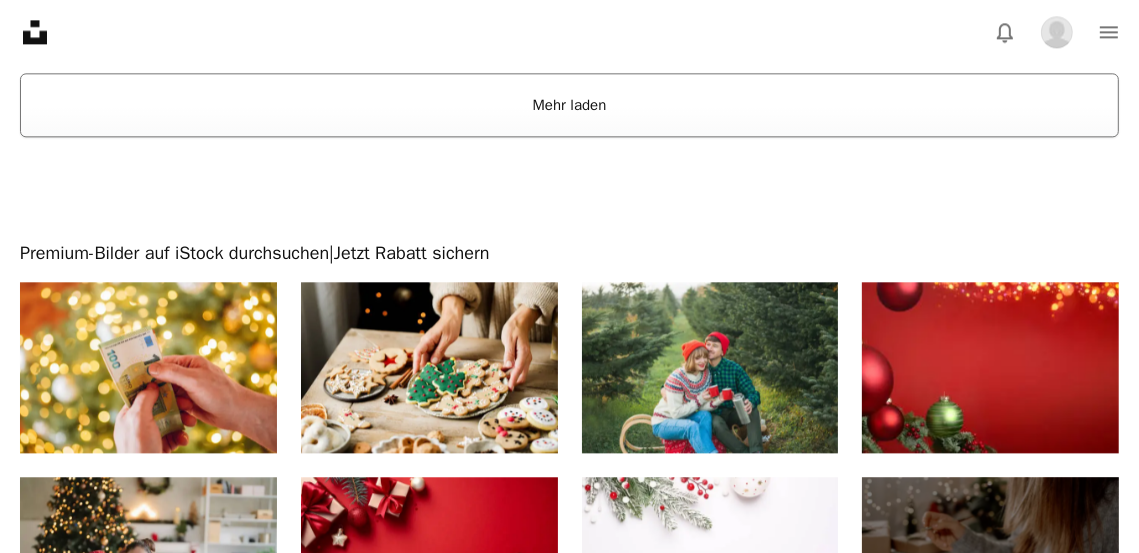 click on "Mehr laden" at bounding box center [569, 105] 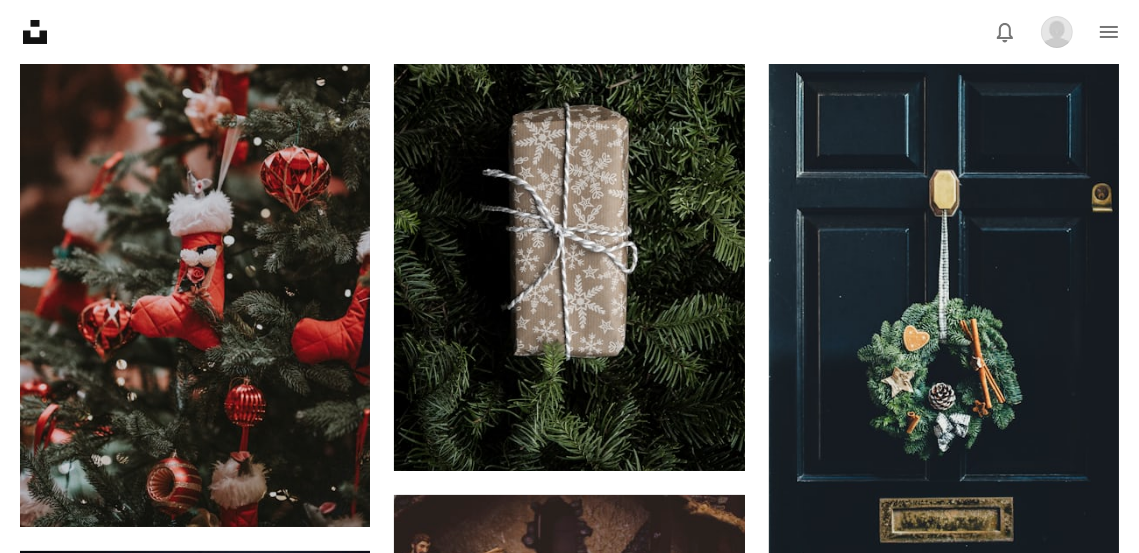 scroll, scrollTop: 5816, scrollLeft: 0, axis: vertical 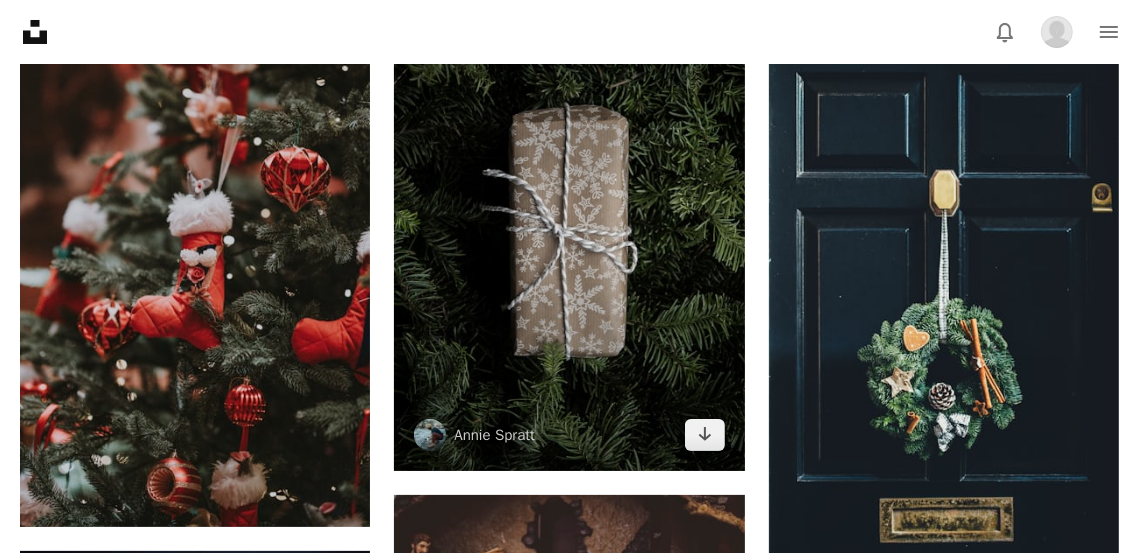 click at bounding box center [569, 233] 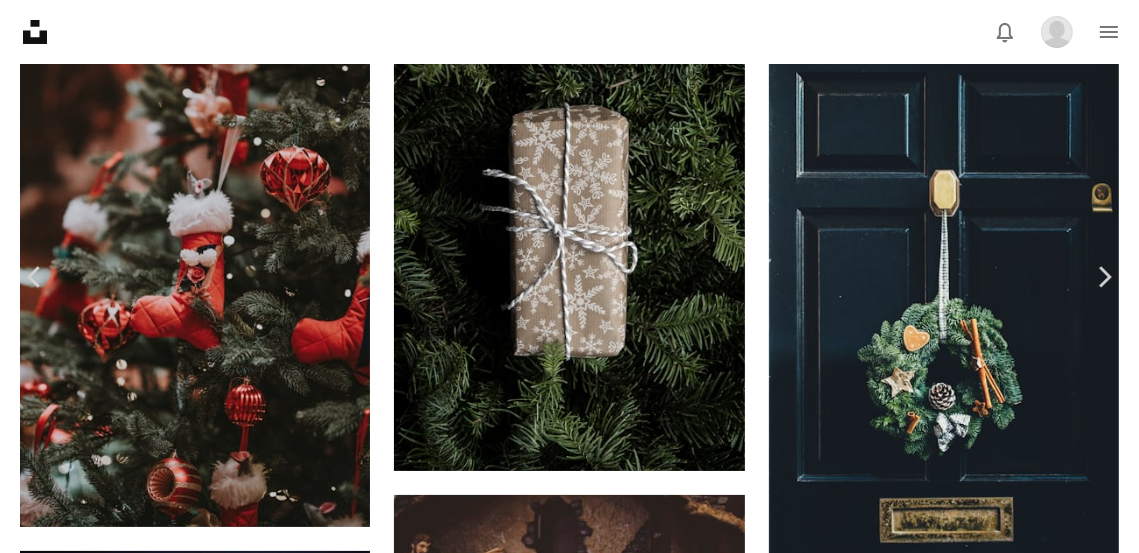 click 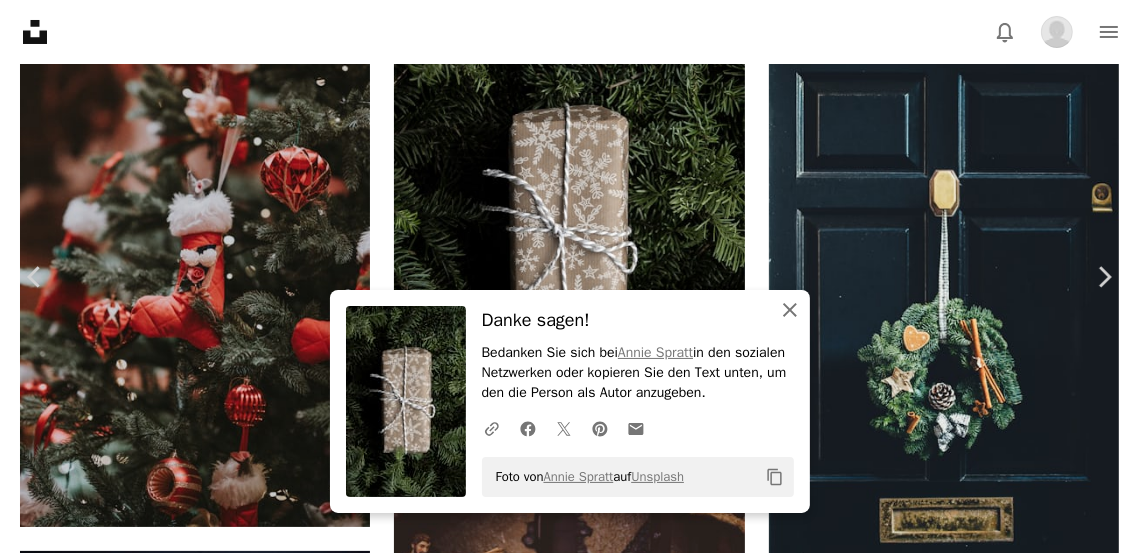 click 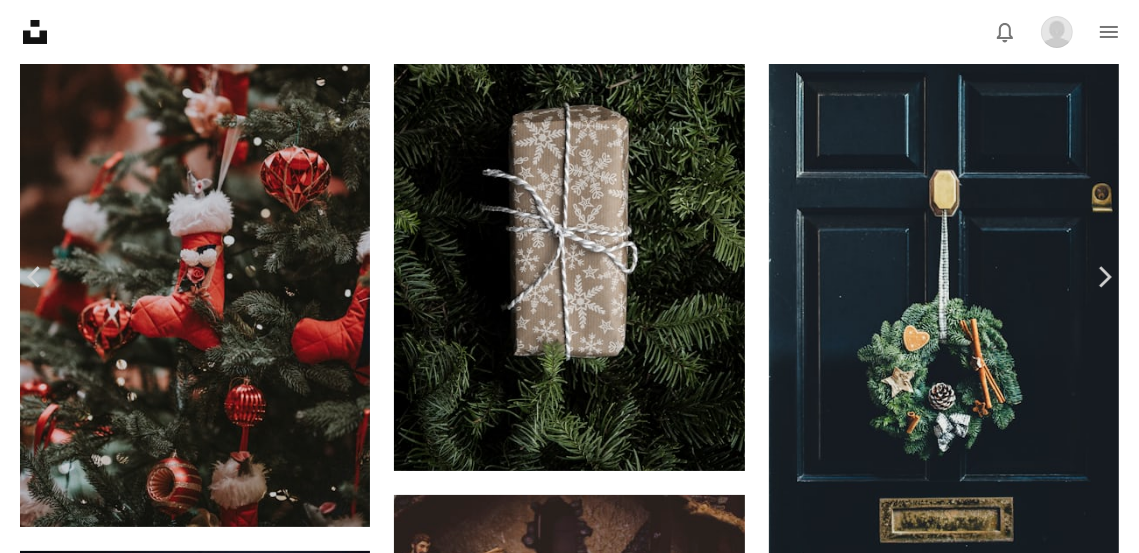 click on "Chevron down" 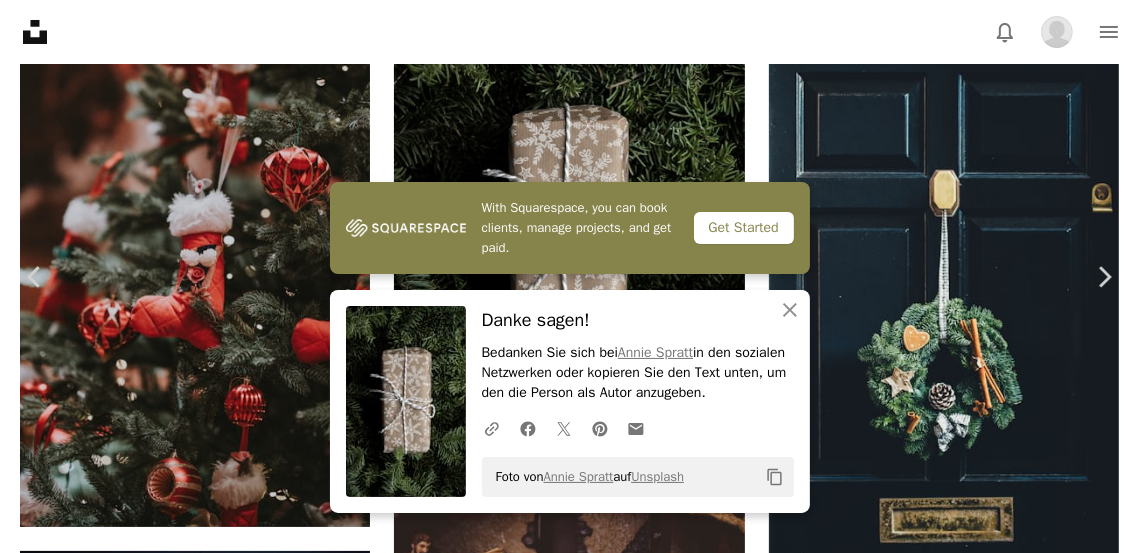 click on "An X shape" at bounding box center (20, 20) 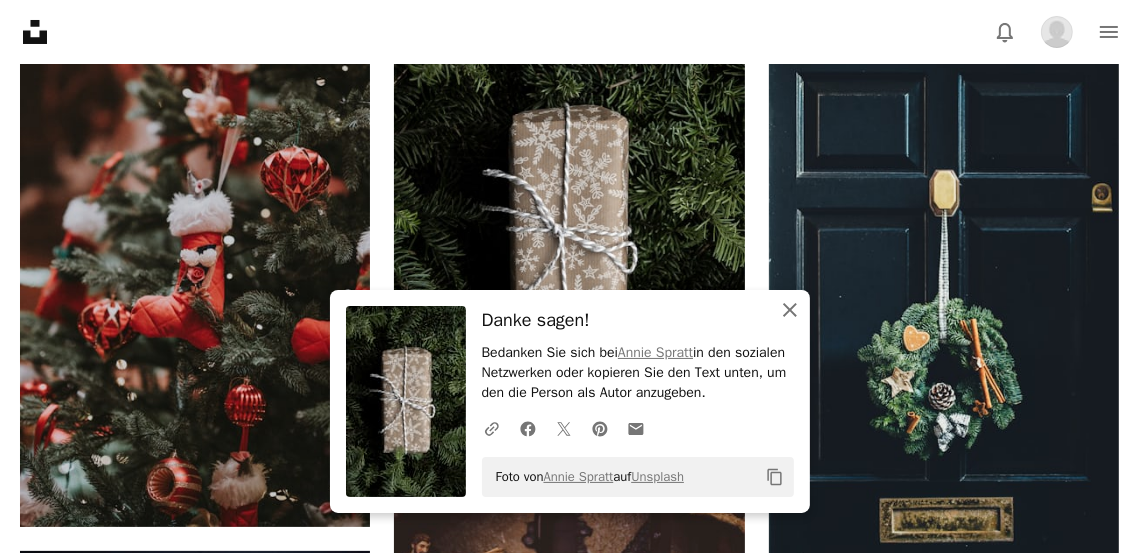 click 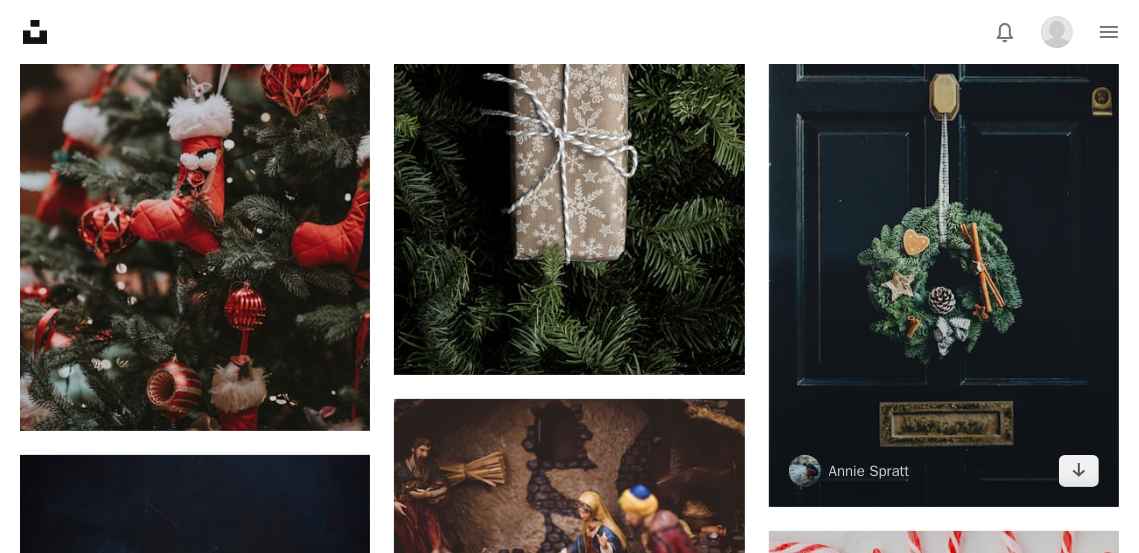scroll, scrollTop: 5912, scrollLeft: 0, axis: vertical 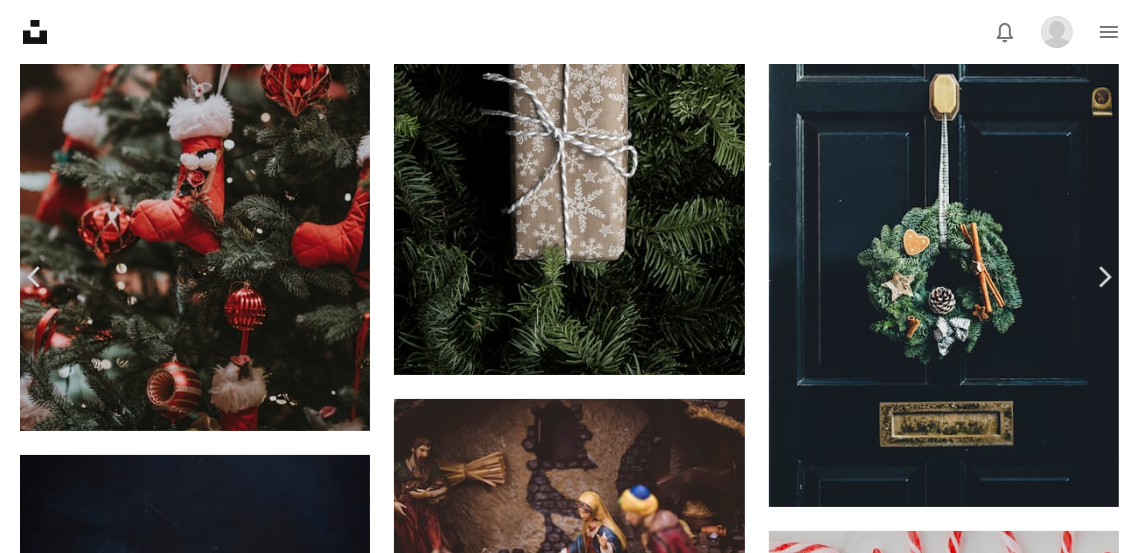click on "Chevron down" 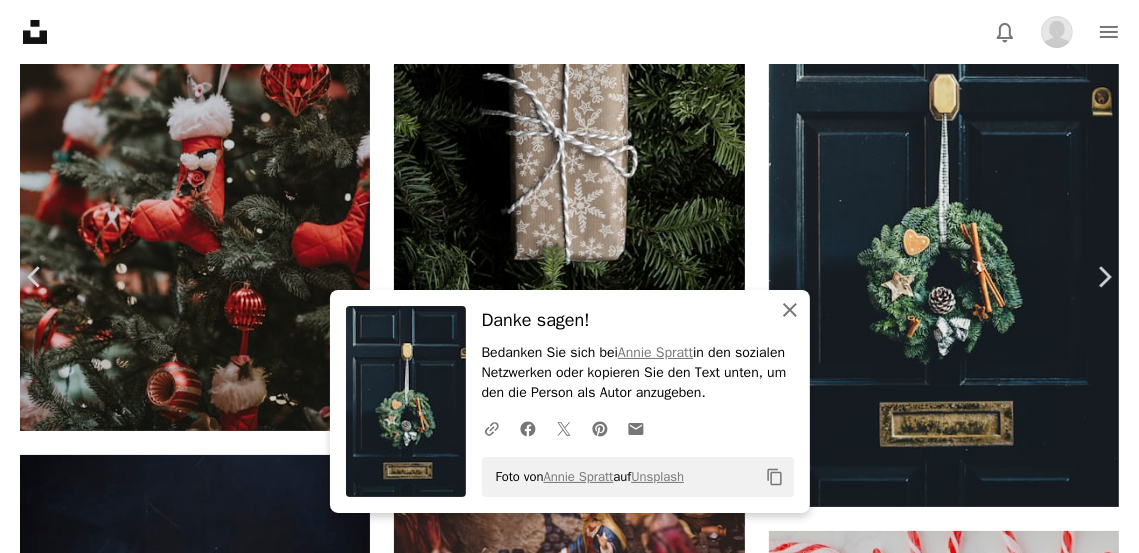click 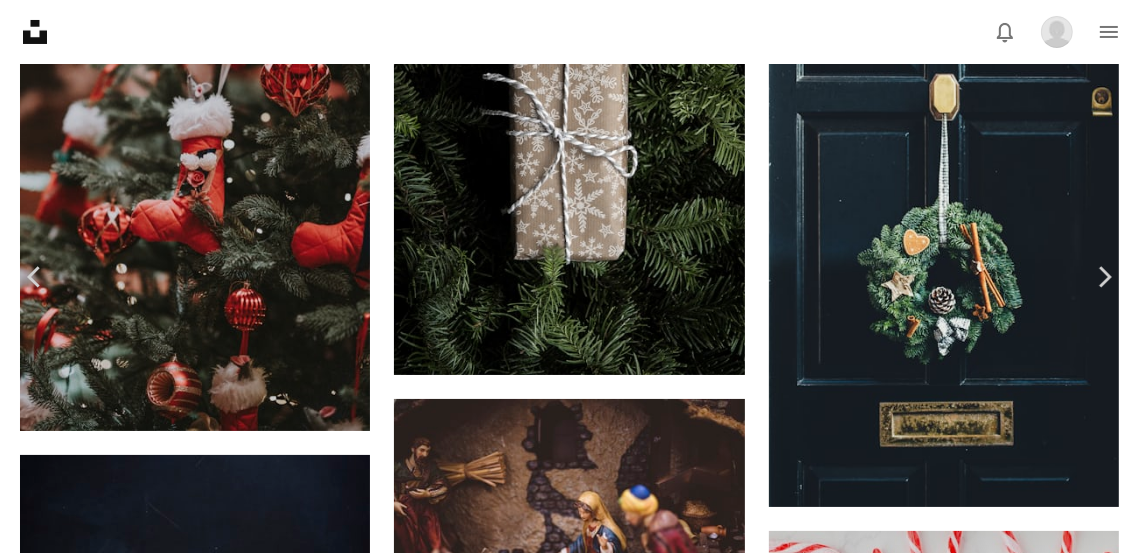 click on "Chevron down" 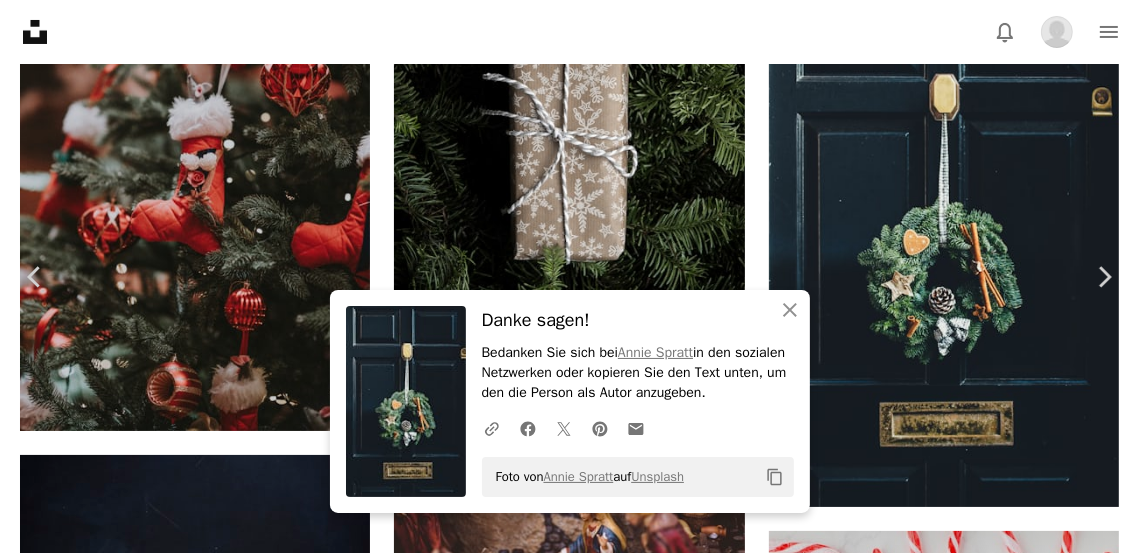 click on "An X shape" at bounding box center (20, 20) 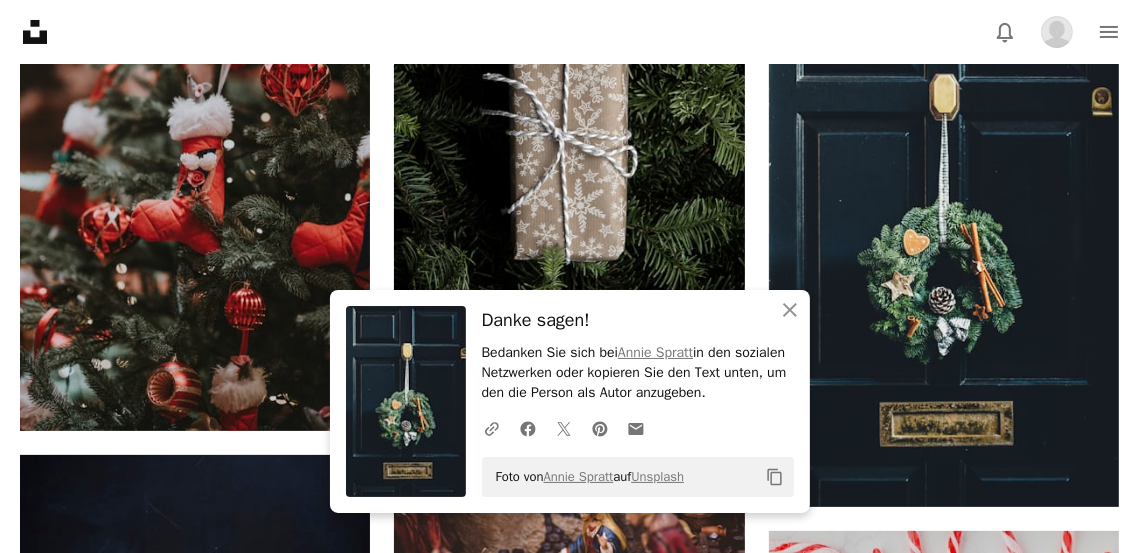 click on "[BRAND] logo [BRAND]-Startseite A photo Pen Tool A stack of folders Download Bell navigation menu" at bounding box center (569, 32) 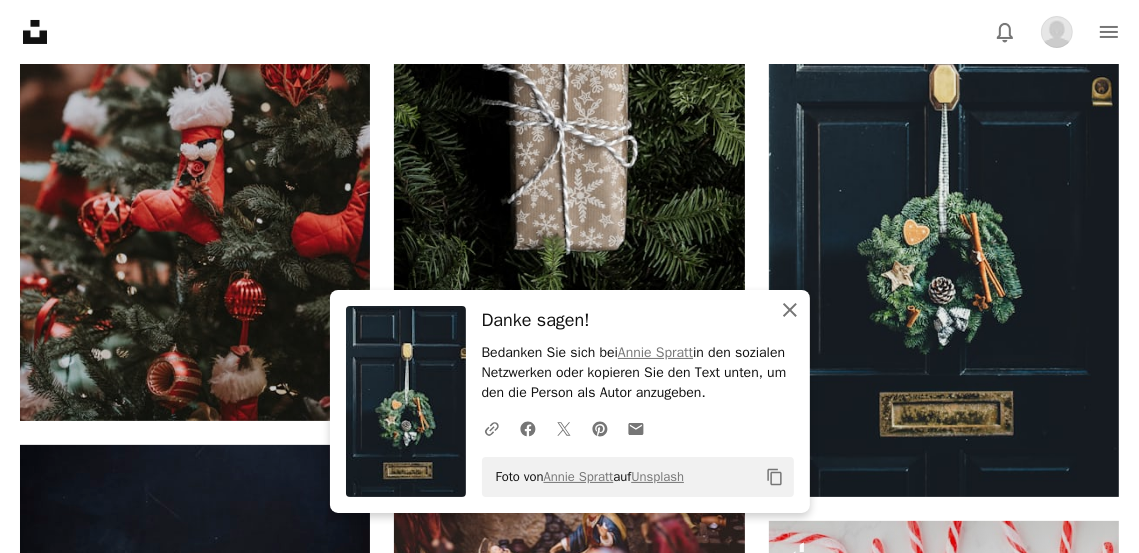 click 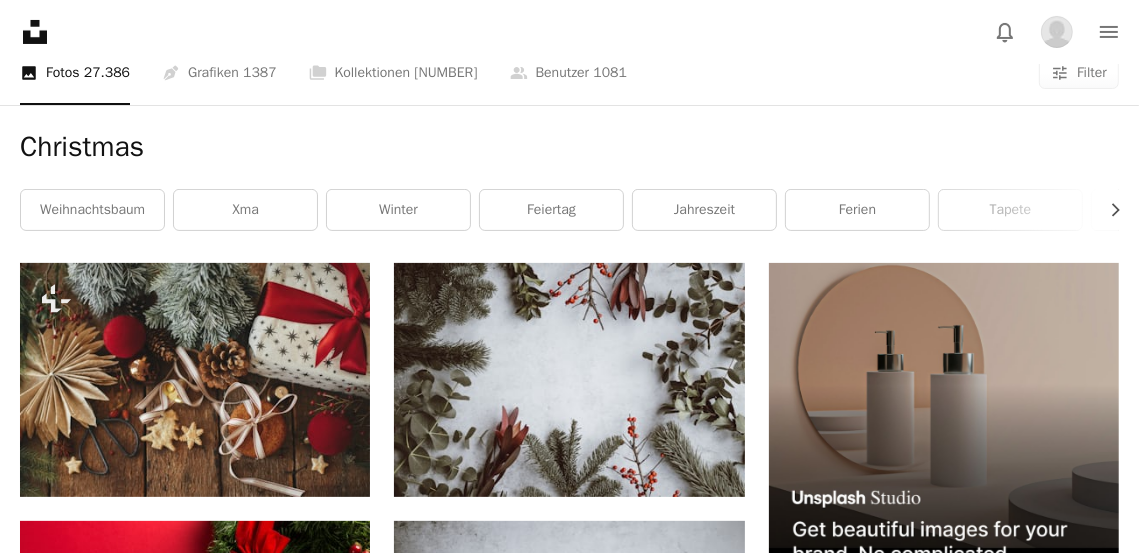 scroll, scrollTop: 0, scrollLeft: 0, axis: both 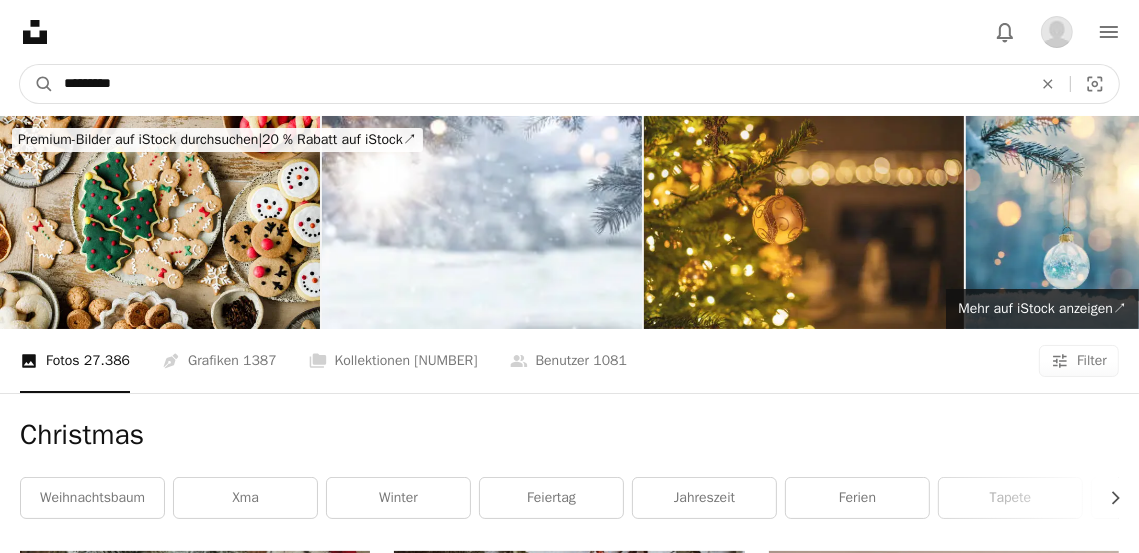 click on "*********" at bounding box center (540, 84) 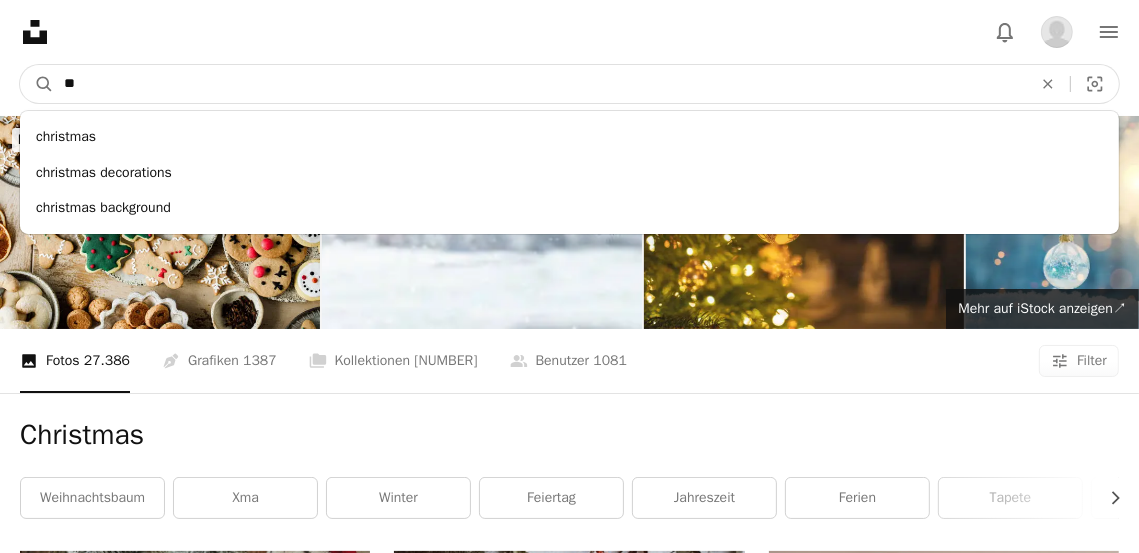 type on "*" 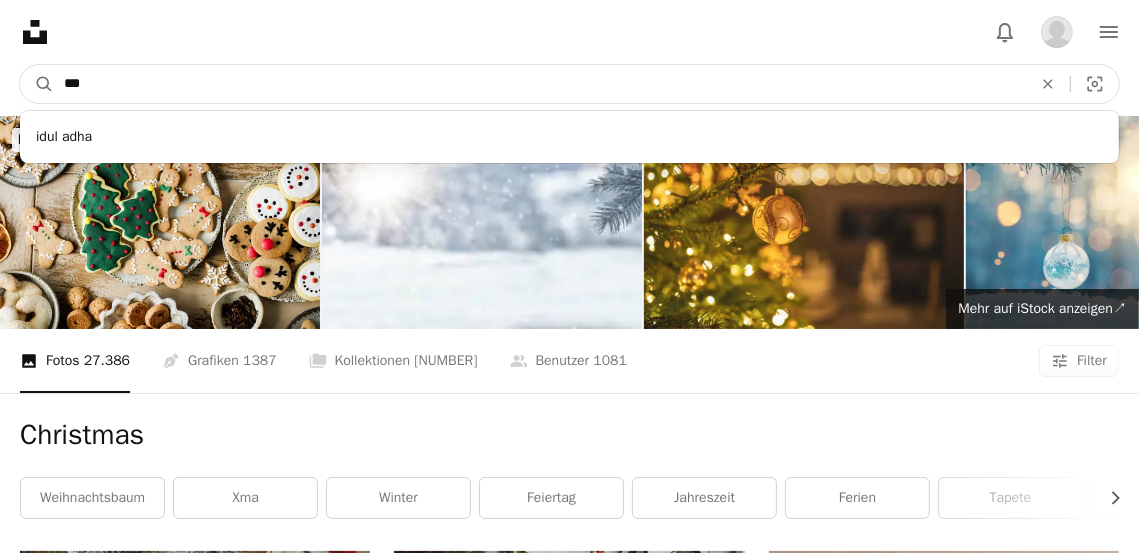 type on "****" 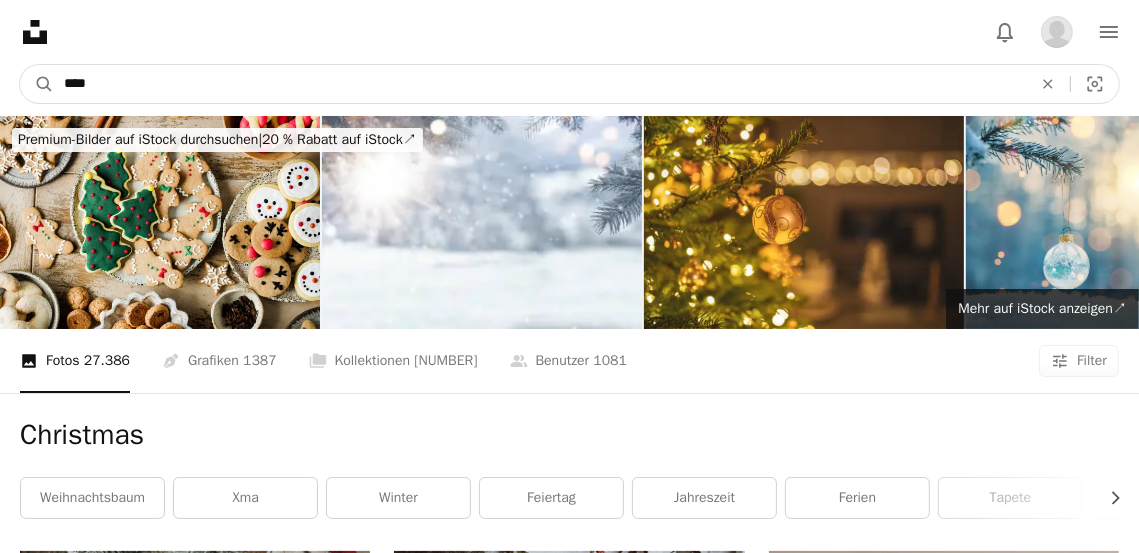 click on "A magnifying glass" at bounding box center [37, 84] 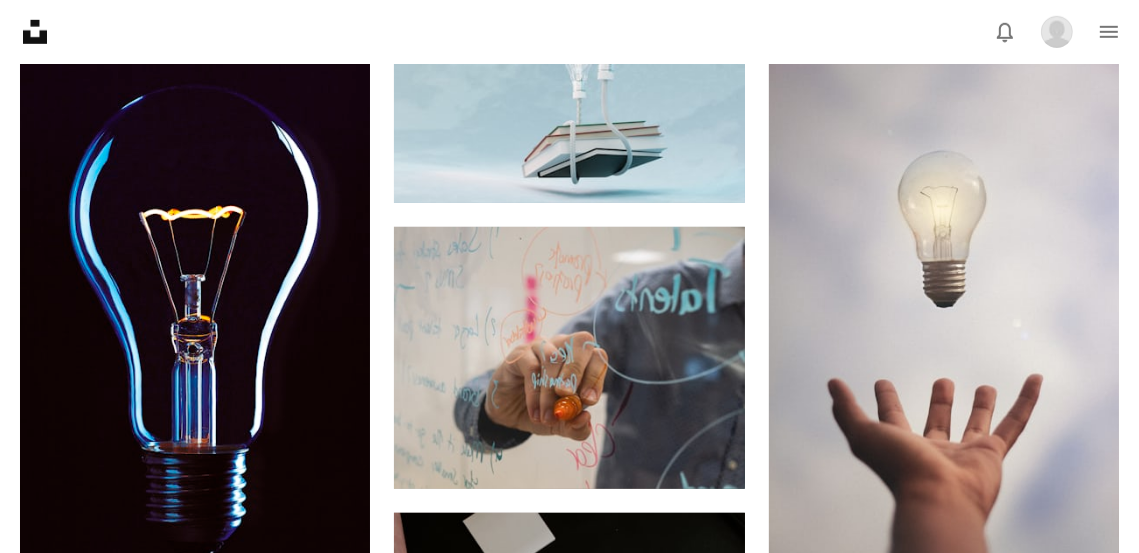 scroll, scrollTop: 1007, scrollLeft: 0, axis: vertical 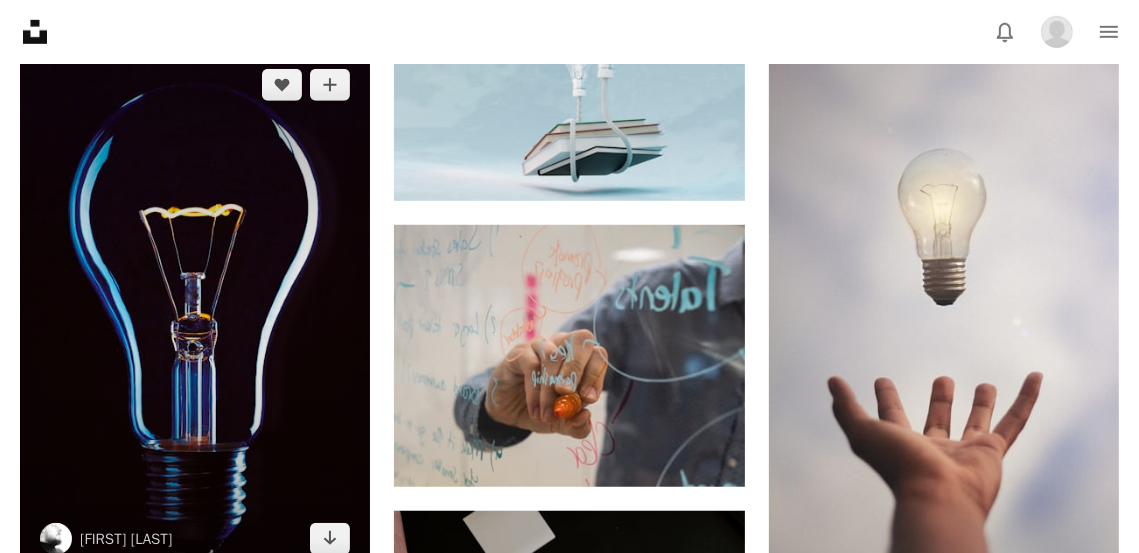 click at bounding box center (195, 312) 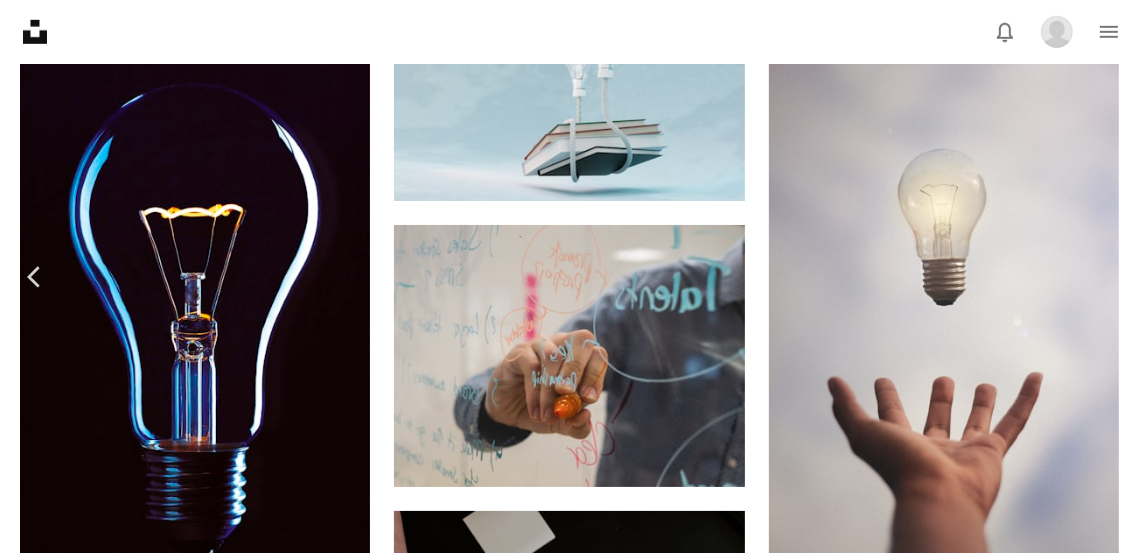 click on "Chevron down" 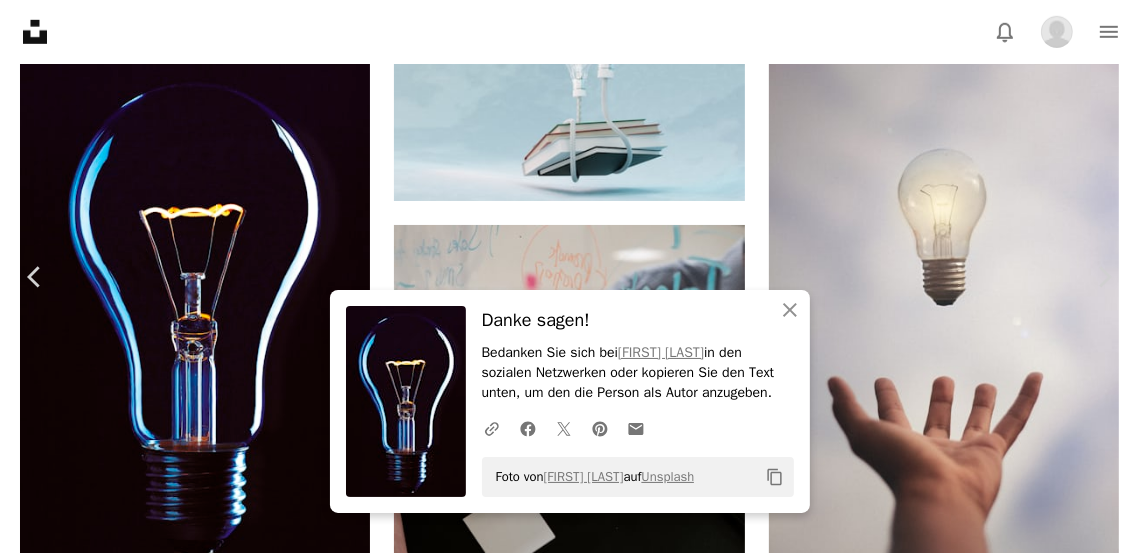 click on "An X shape" at bounding box center [20, 20] 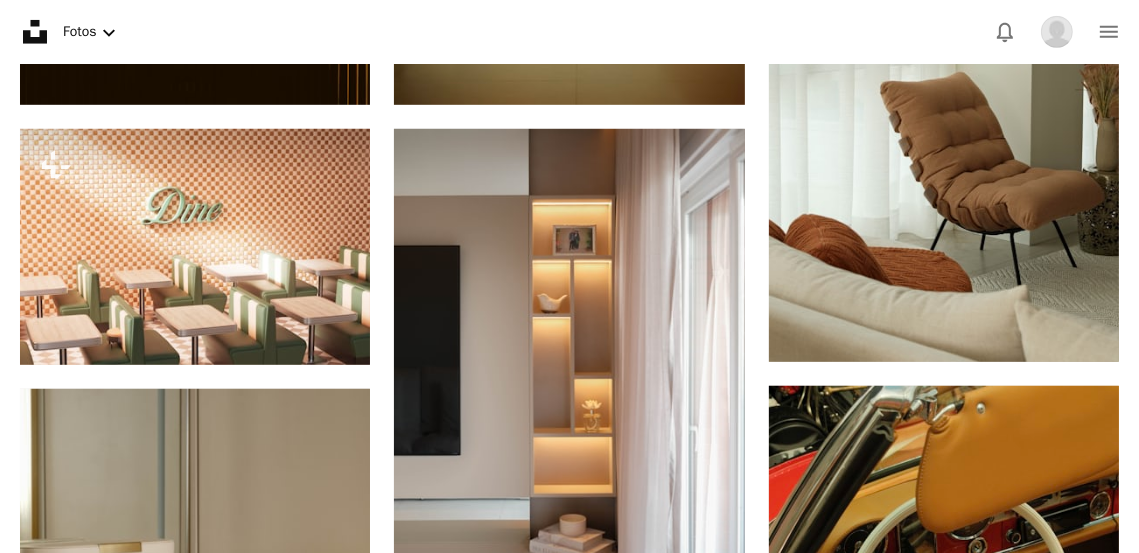 scroll, scrollTop: 0, scrollLeft: 0, axis: both 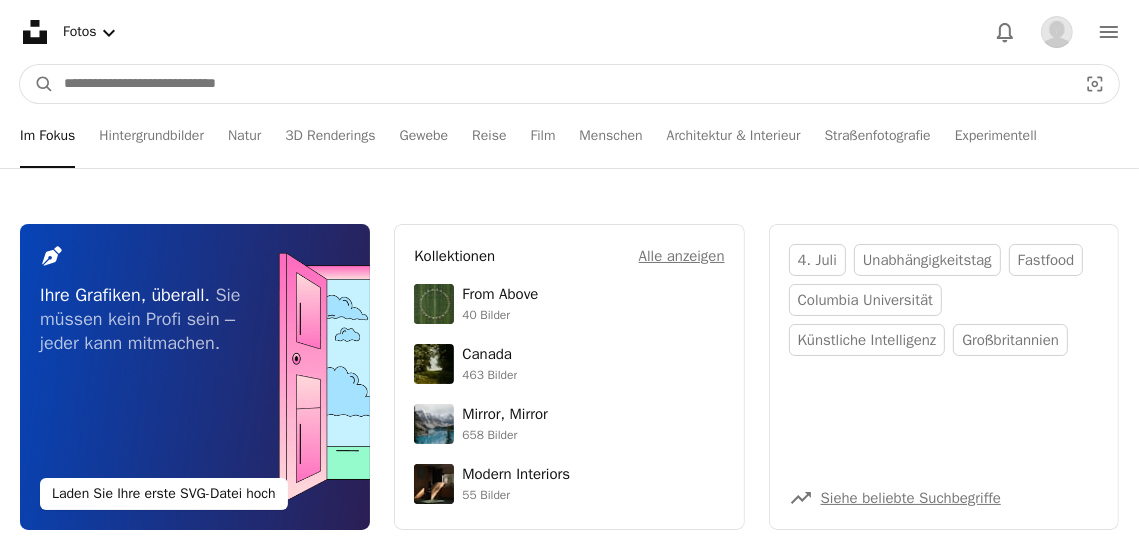click at bounding box center [562, 84] 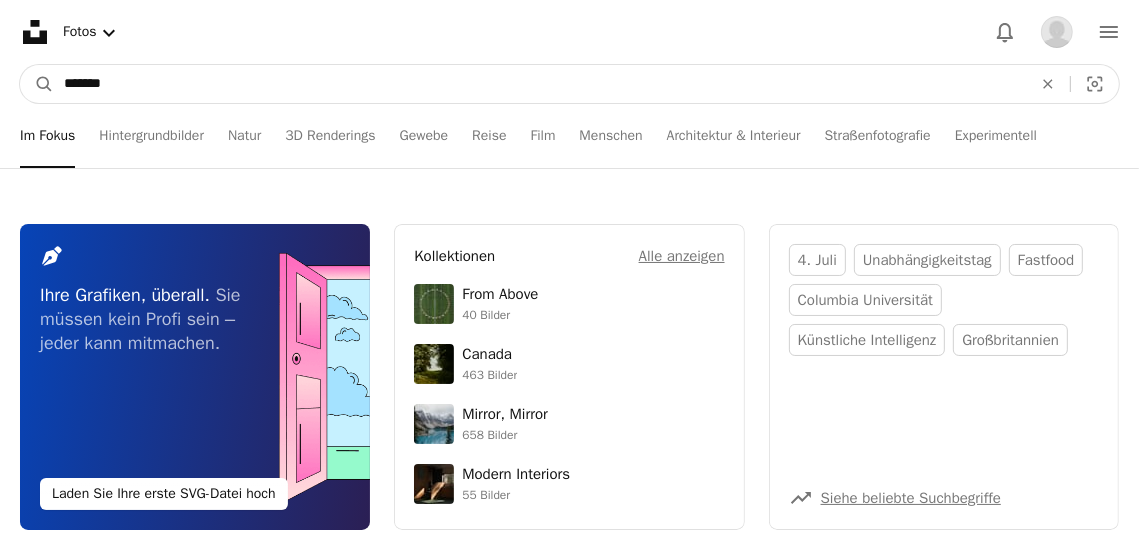 type on "*******" 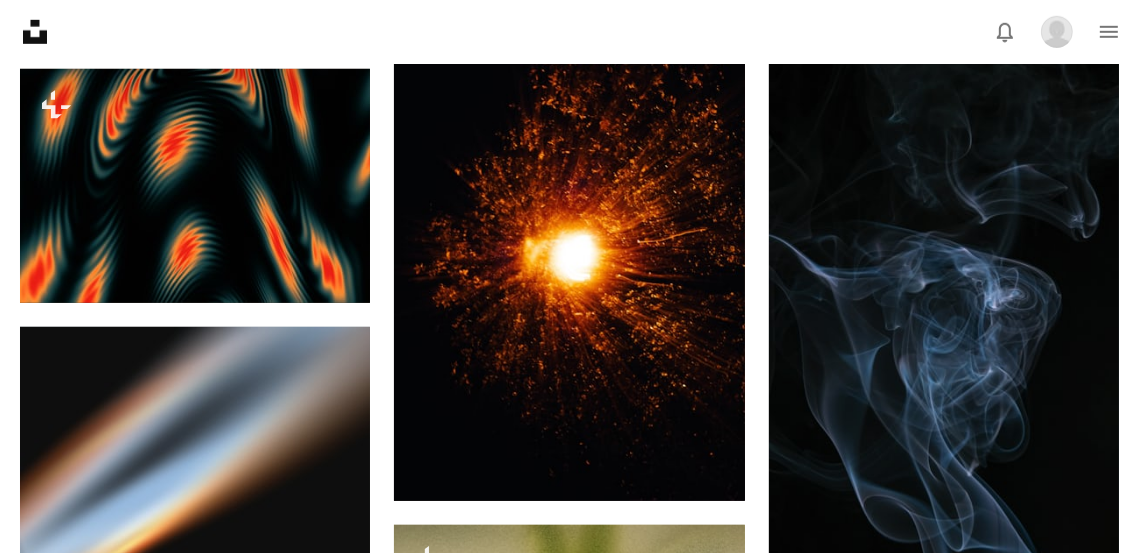 scroll, scrollTop: 1037, scrollLeft: 0, axis: vertical 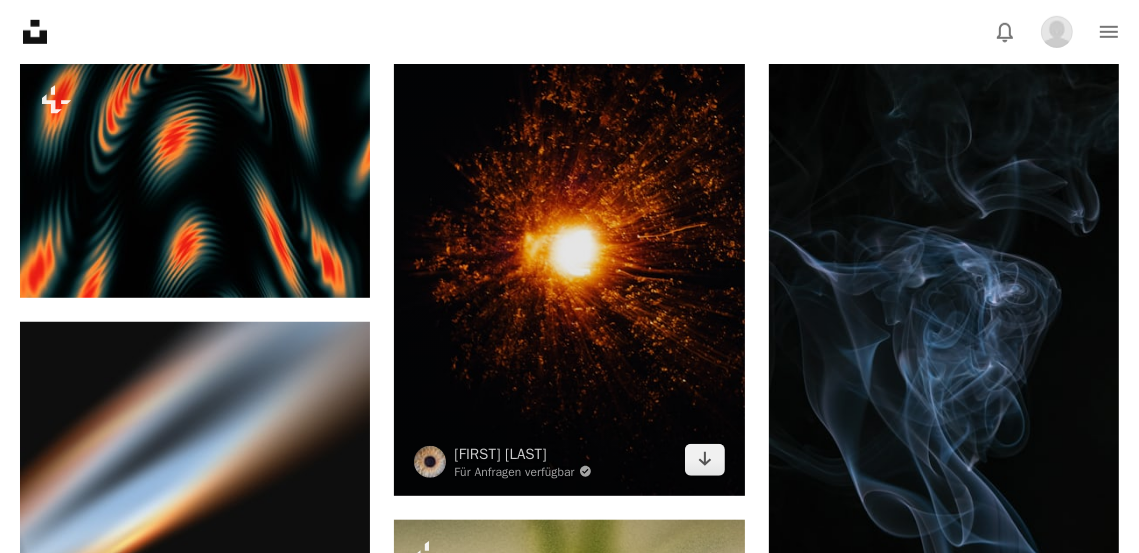 click at bounding box center [569, 250] 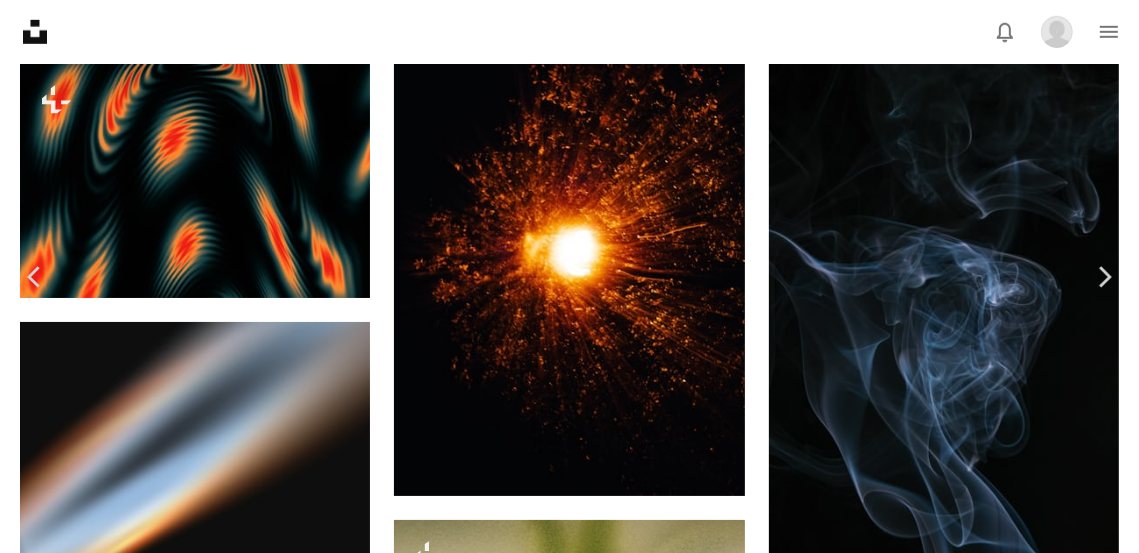 click 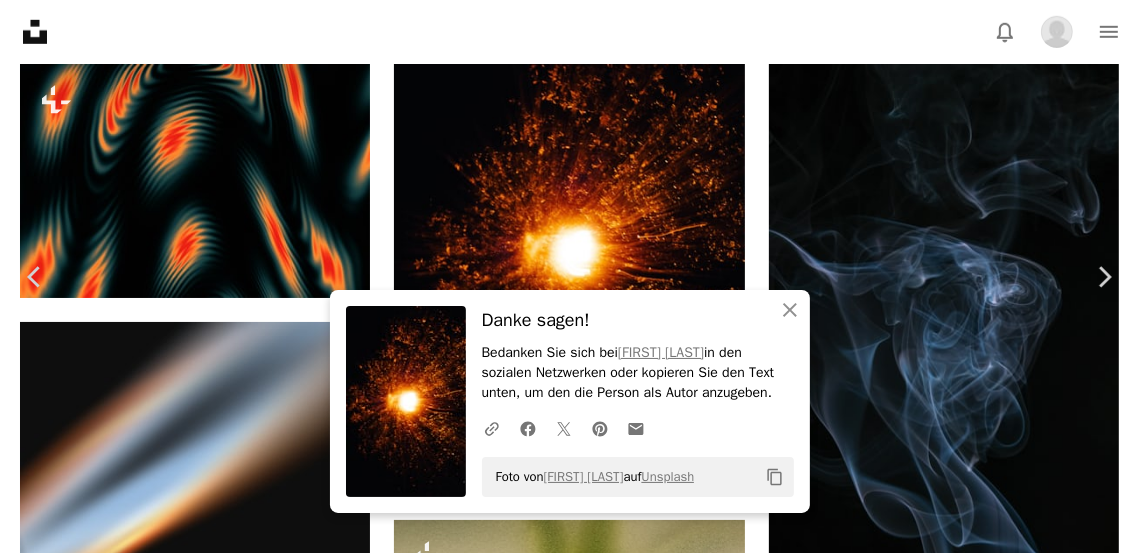 click on "An X shape" at bounding box center (20, 20) 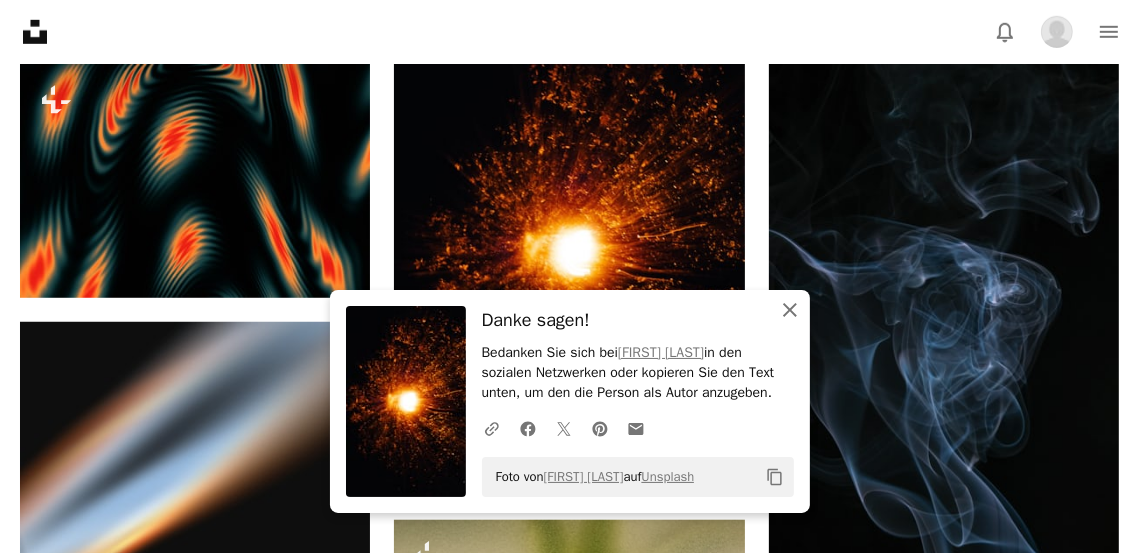 click on "An X shape" 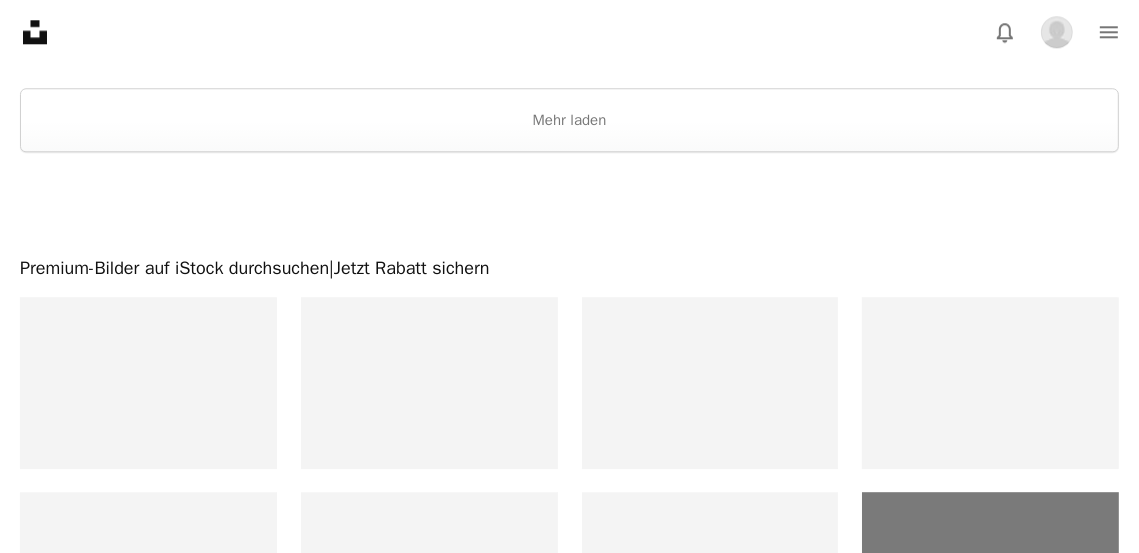 scroll, scrollTop: 4004, scrollLeft: 0, axis: vertical 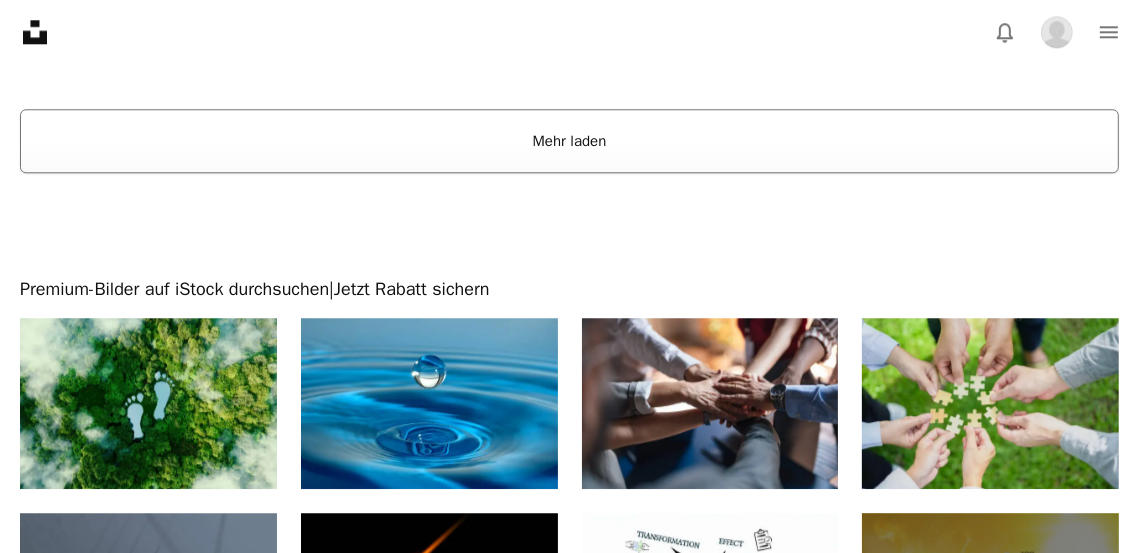 click on "Mehr laden" at bounding box center (569, 141) 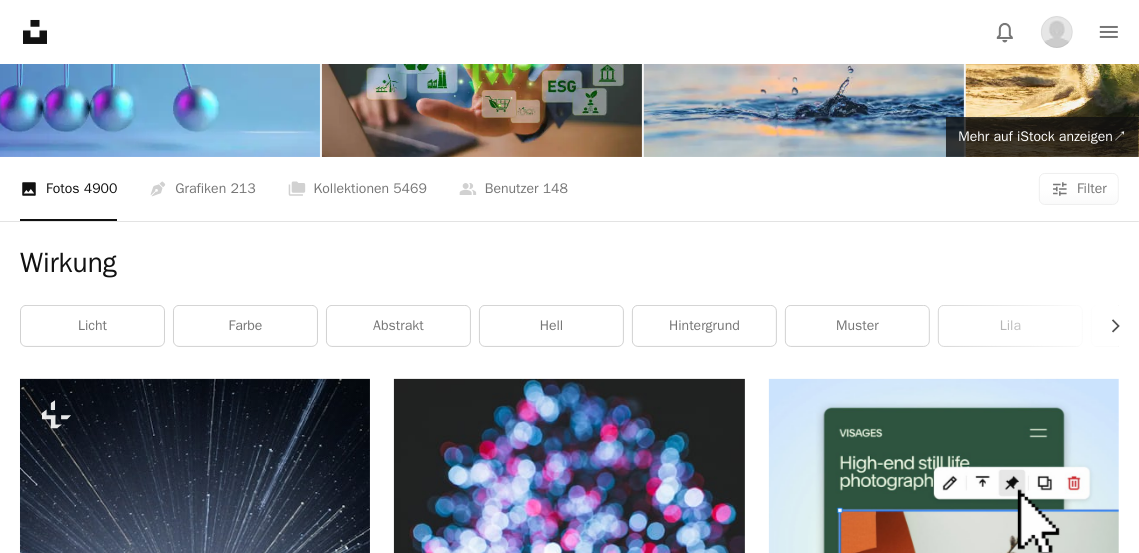 scroll, scrollTop: 0, scrollLeft: 0, axis: both 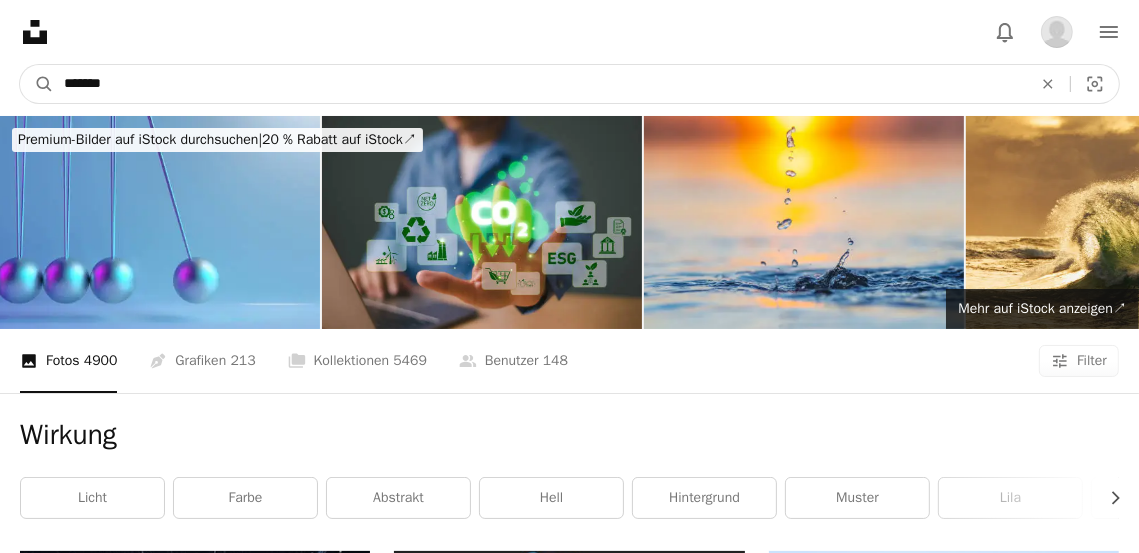 drag, startPoint x: 155, startPoint y: 87, endPoint x: 60, endPoint y: 75, distance: 95.7549 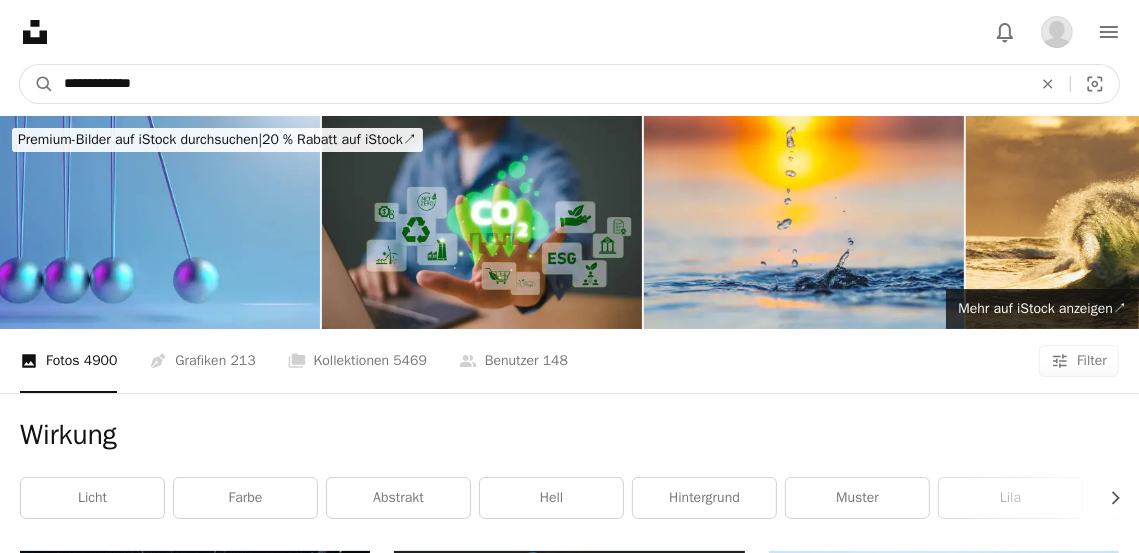 type on "**********" 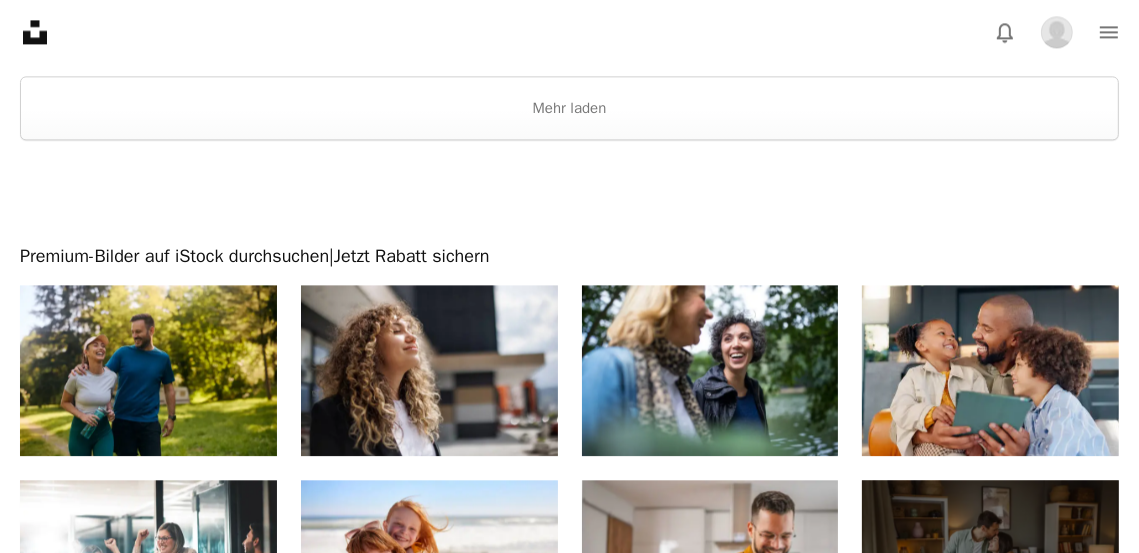 scroll, scrollTop: 3513, scrollLeft: 0, axis: vertical 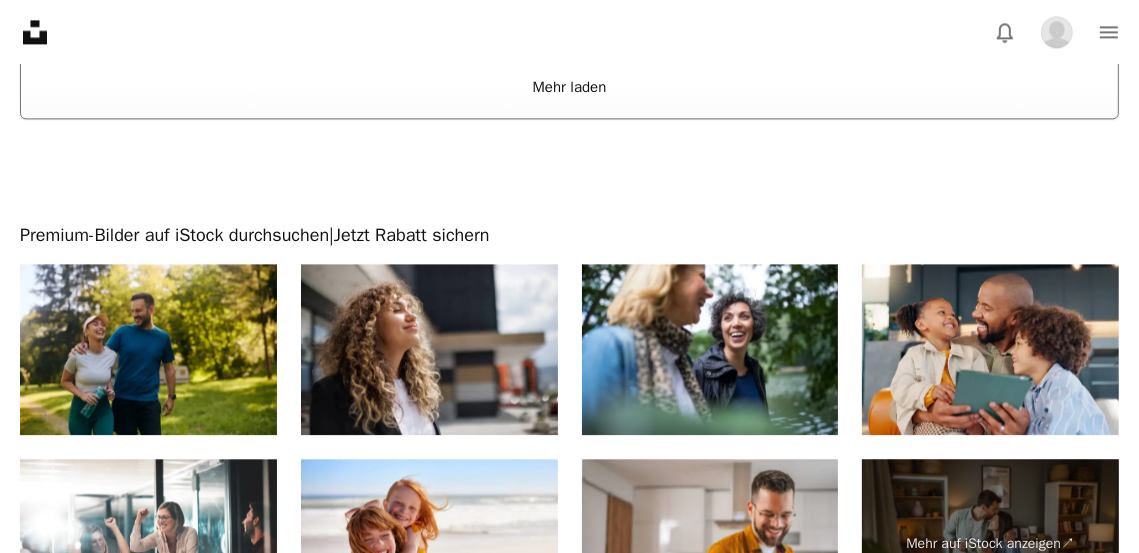 click on "Mehr laden" at bounding box center [569, 87] 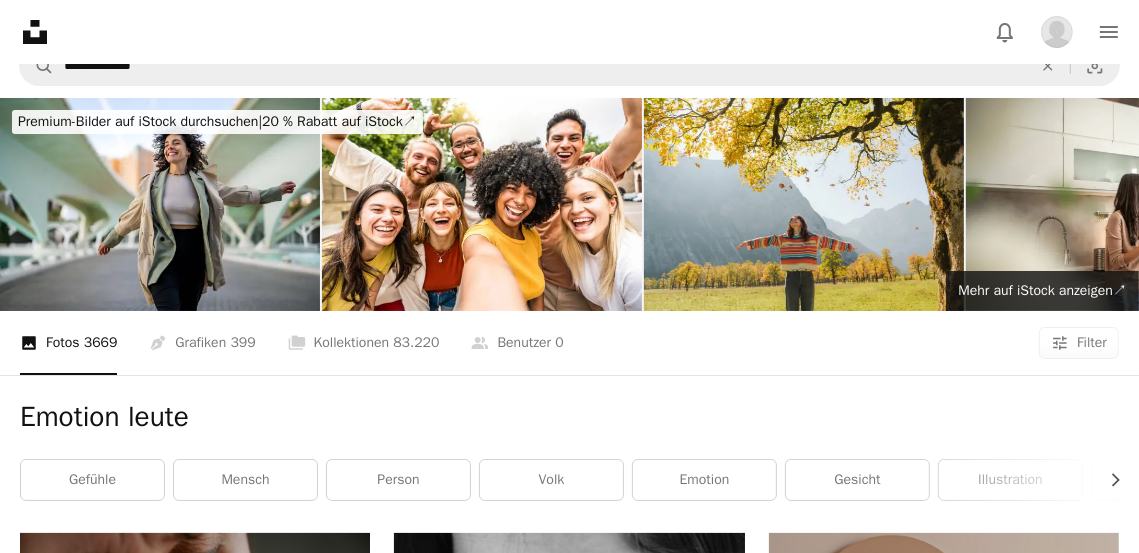 scroll, scrollTop: 0, scrollLeft: 0, axis: both 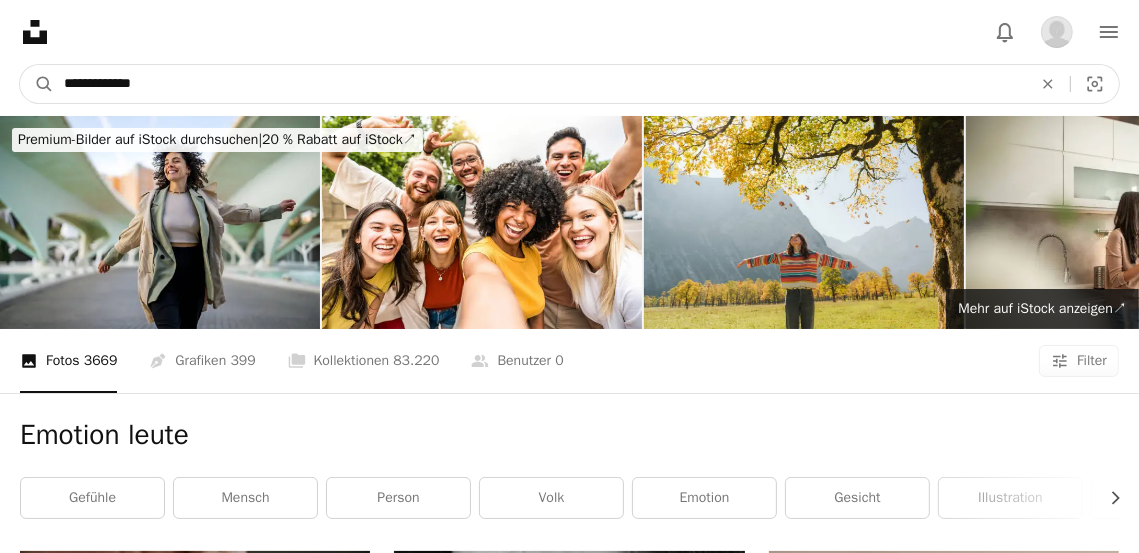 click on "**********" at bounding box center [540, 84] 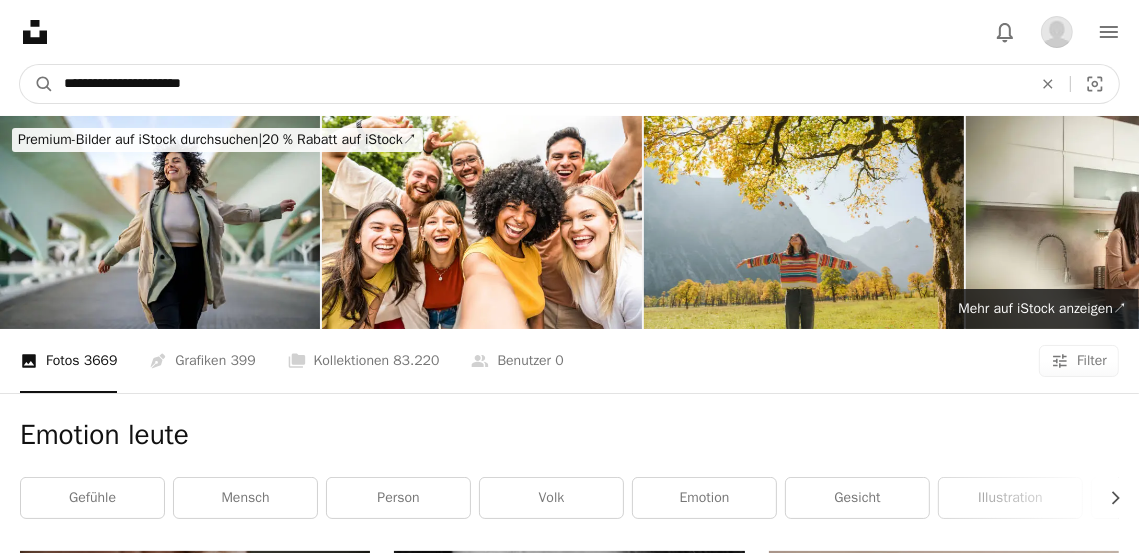 type on "**********" 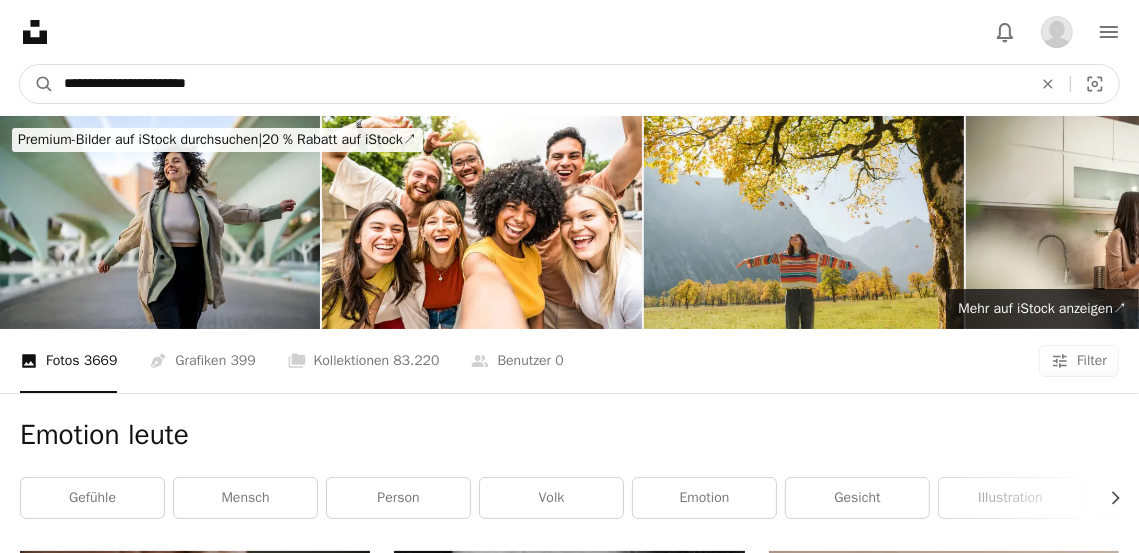click on "**********" at bounding box center [540, 84] 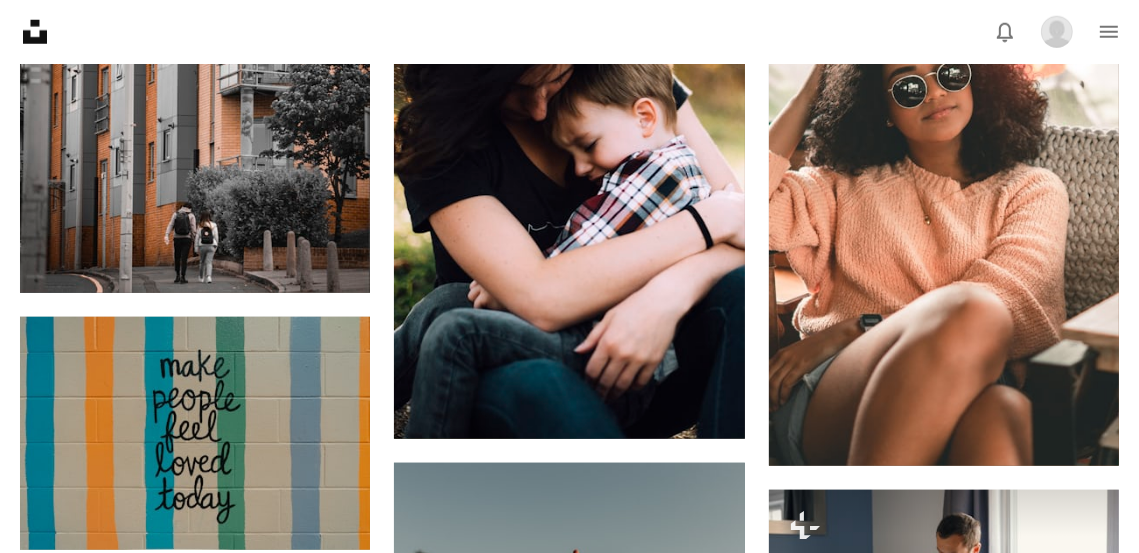 scroll, scrollTop: 1460, scrollLeft: 0, axis: vertical 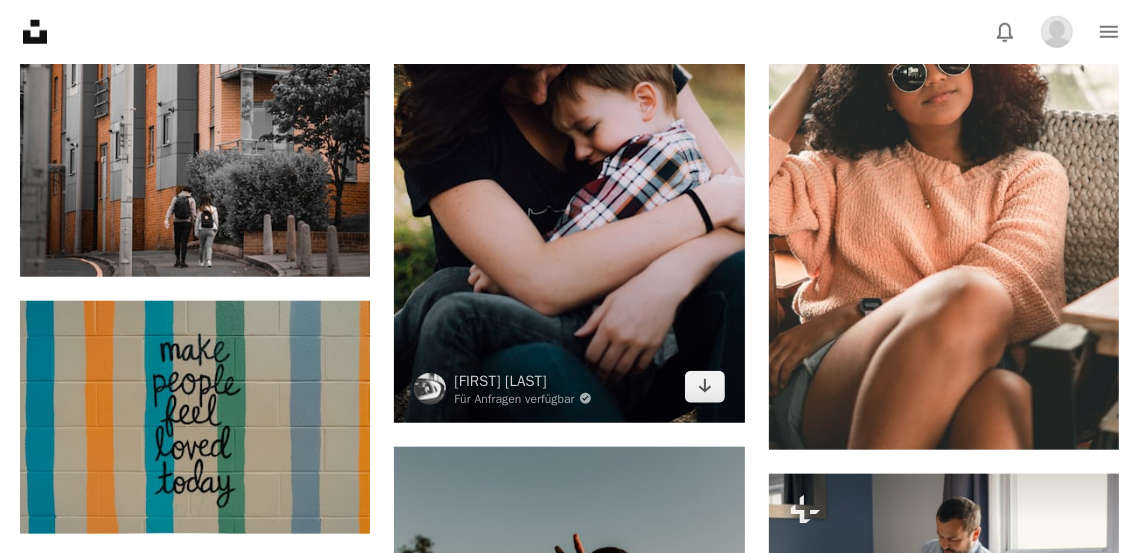 click at bounding box center [569, 160] 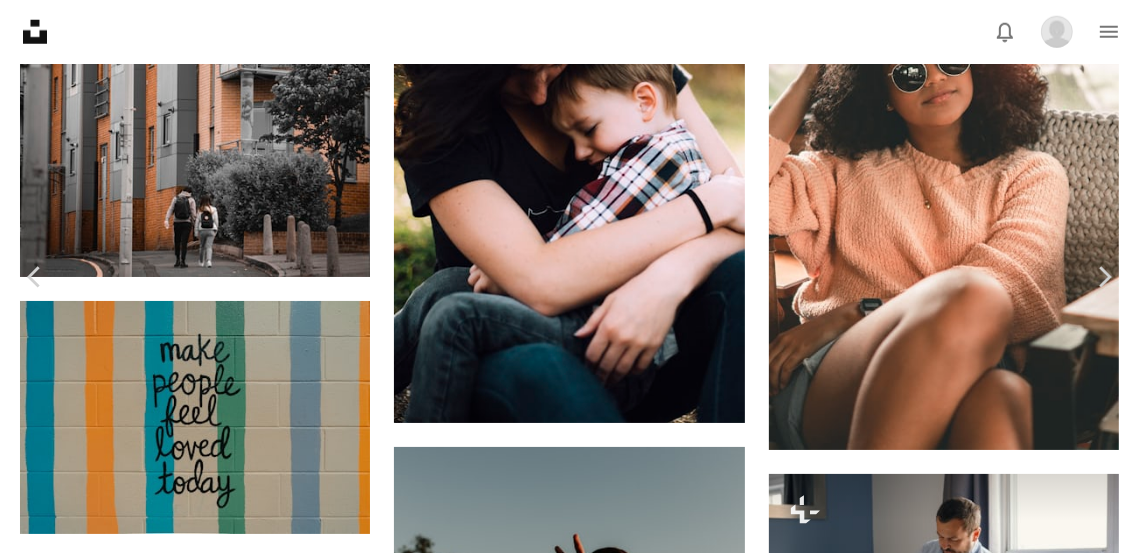 click on "Chevron down" 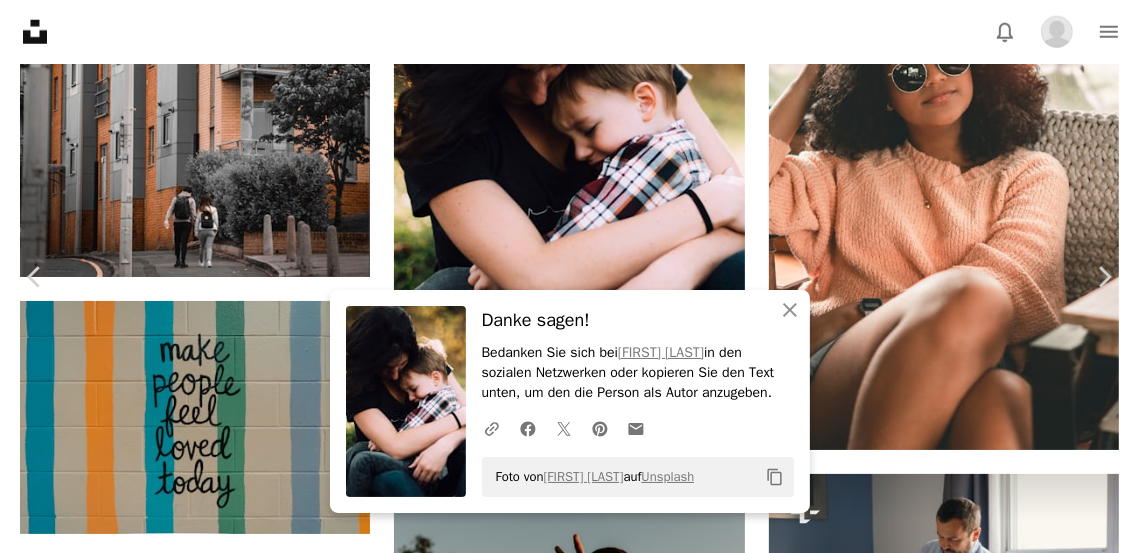 click on "An X shape" at bounding box center [20, 20] 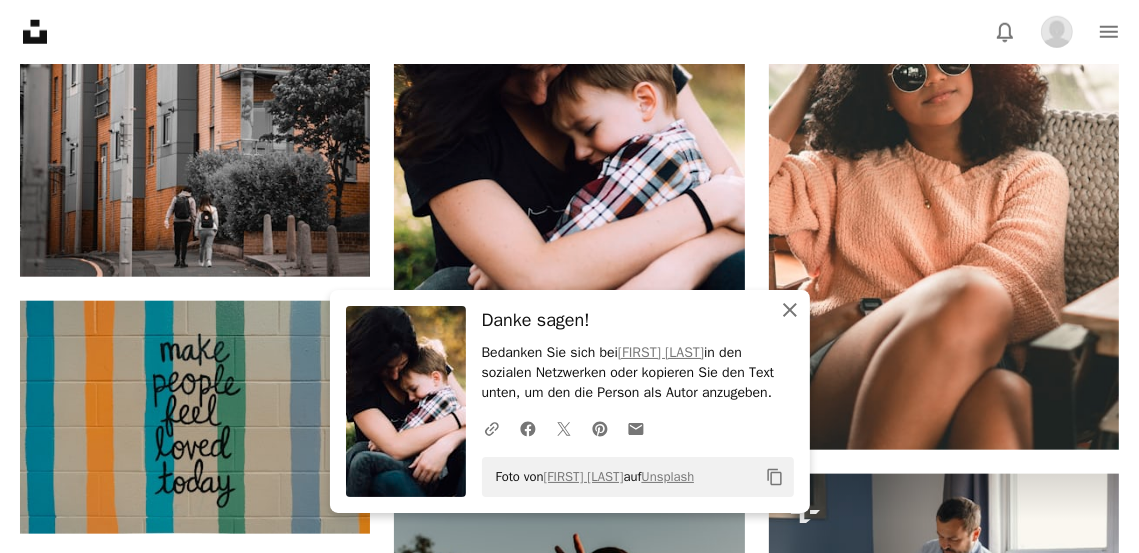 click on "An X shape" 